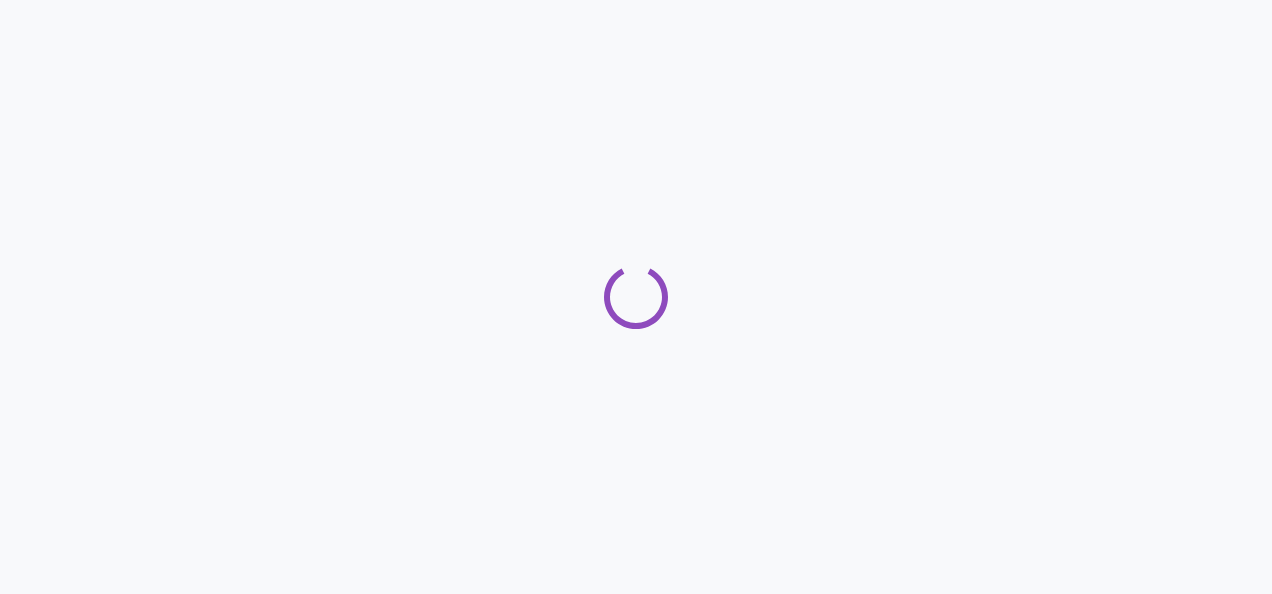 scroll, scrollTop: 0, scrollLeft: 0, axis: both 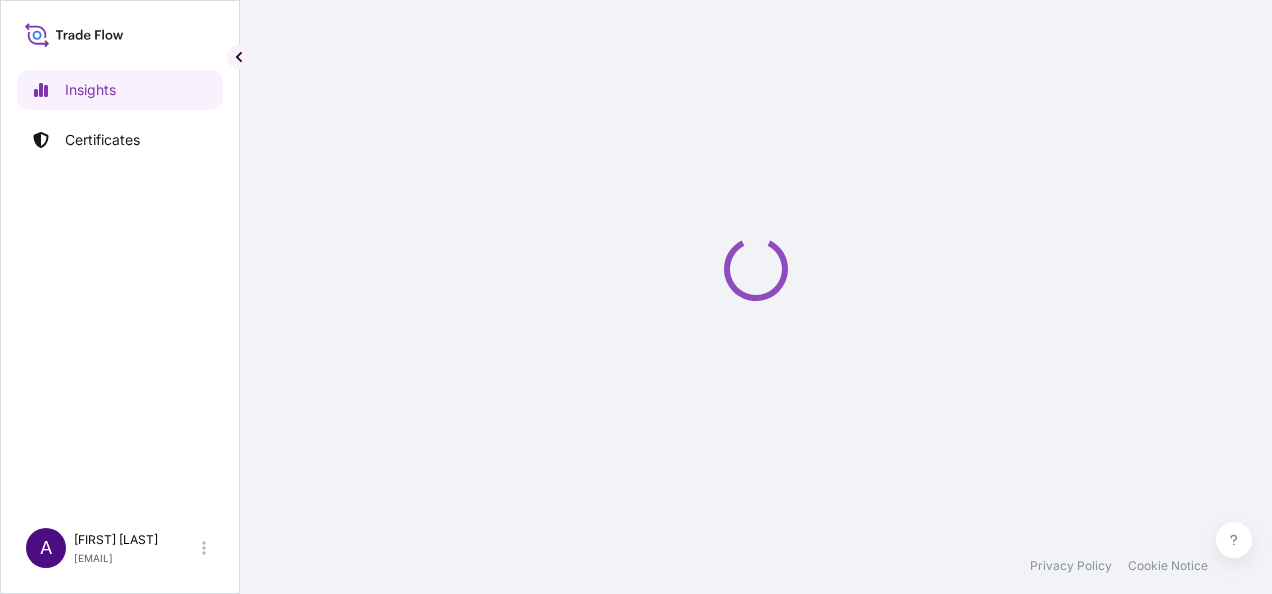 select on "2025" 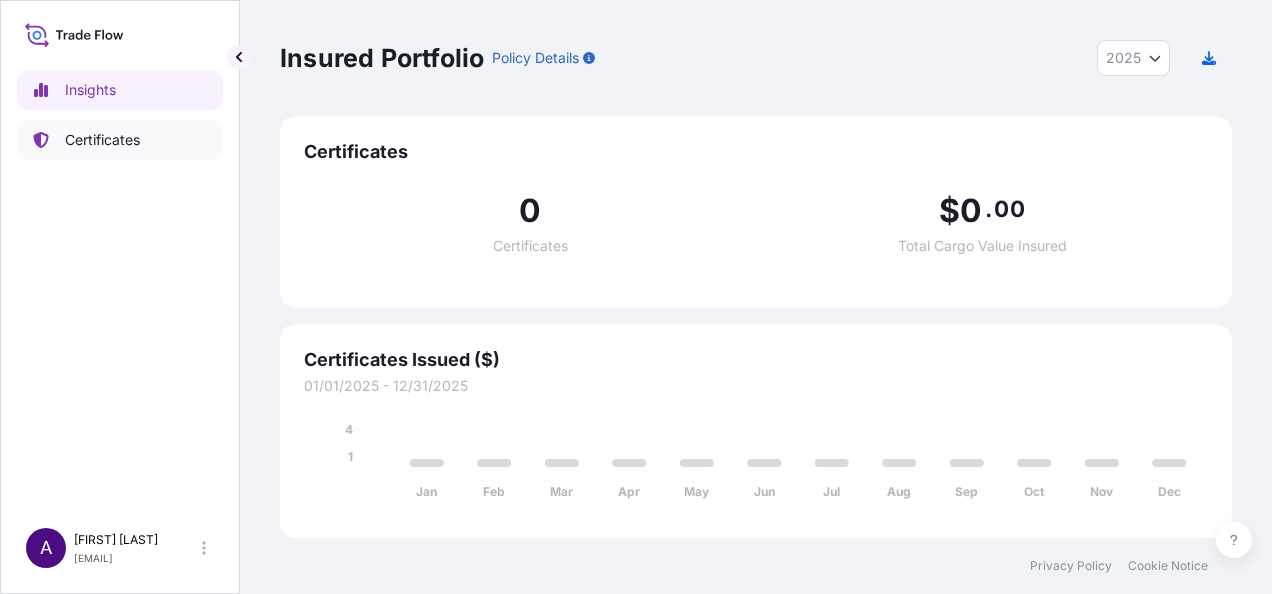 click on "Certificates" at bounding box center (102, 140) 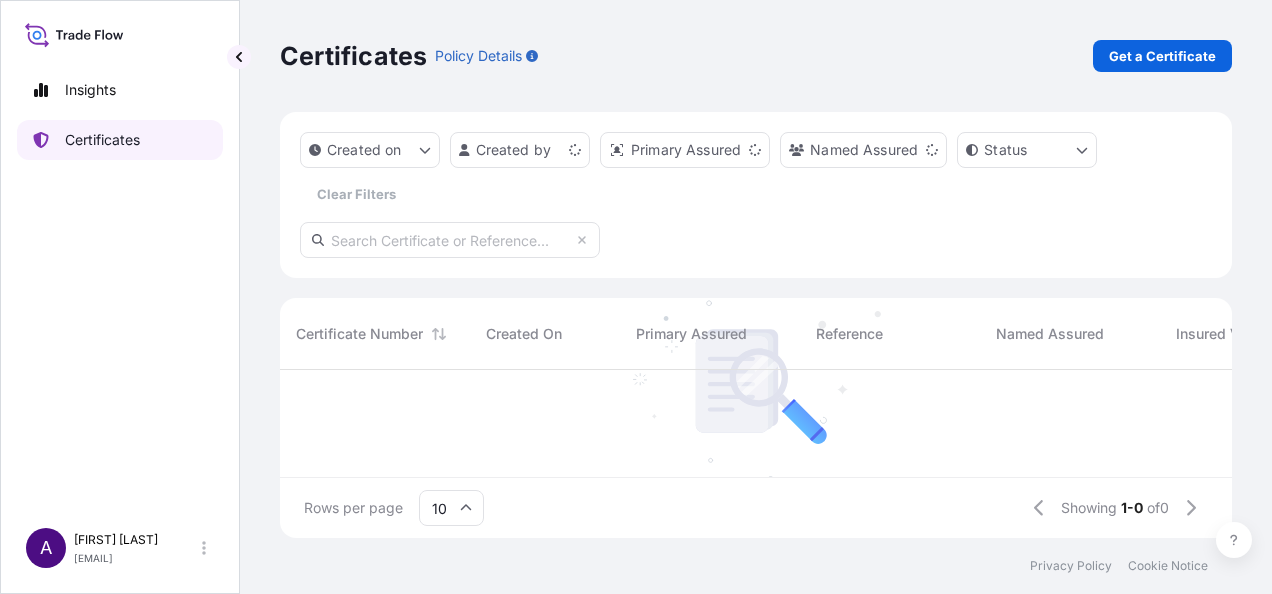 scroll, scrollTop: 16, scrollLeft: 16, axis: both 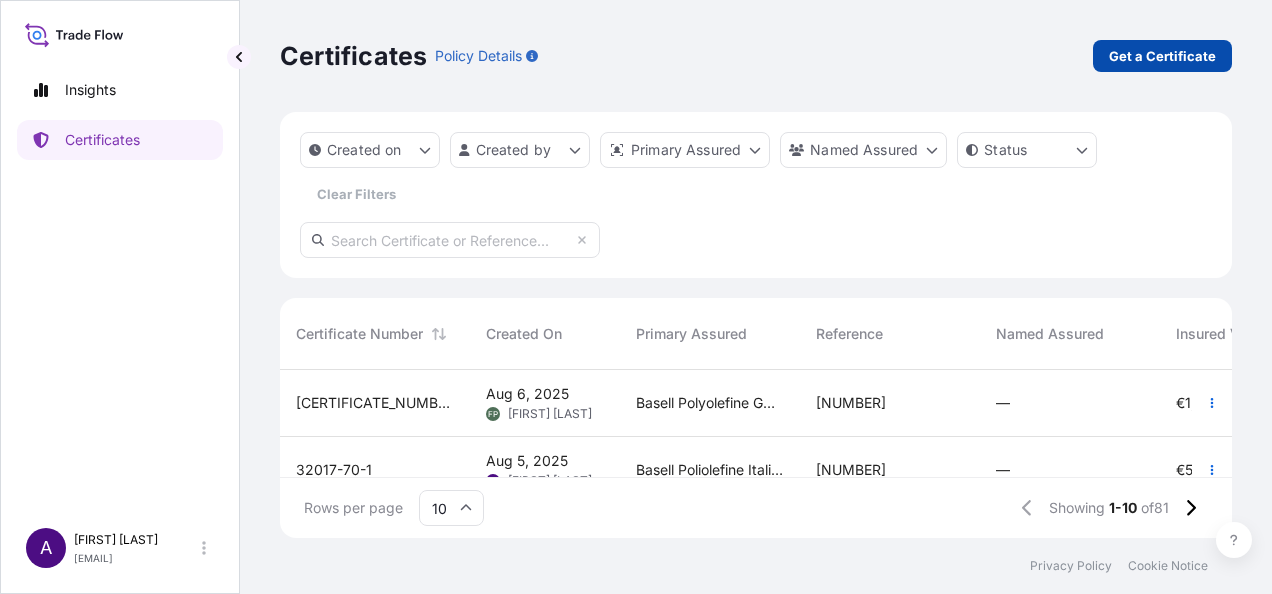 click on "Get a Certificate" at bounding box center (1162, 56) 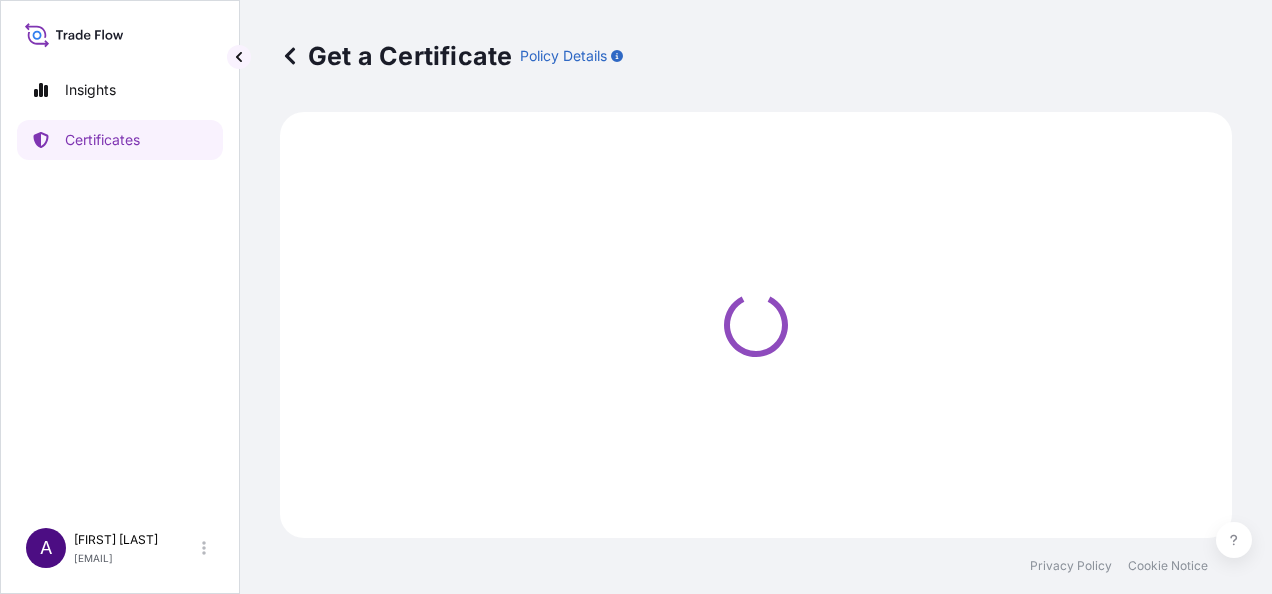 select on "Sea" 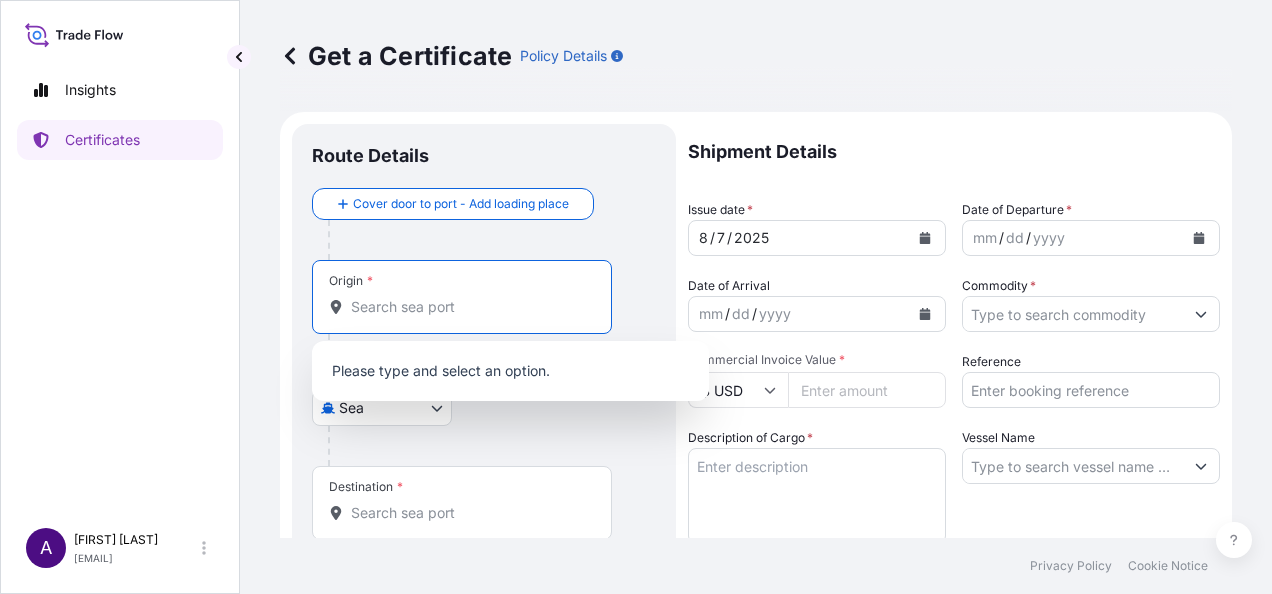 click on "Origin *" at bounding box center [469, 307] 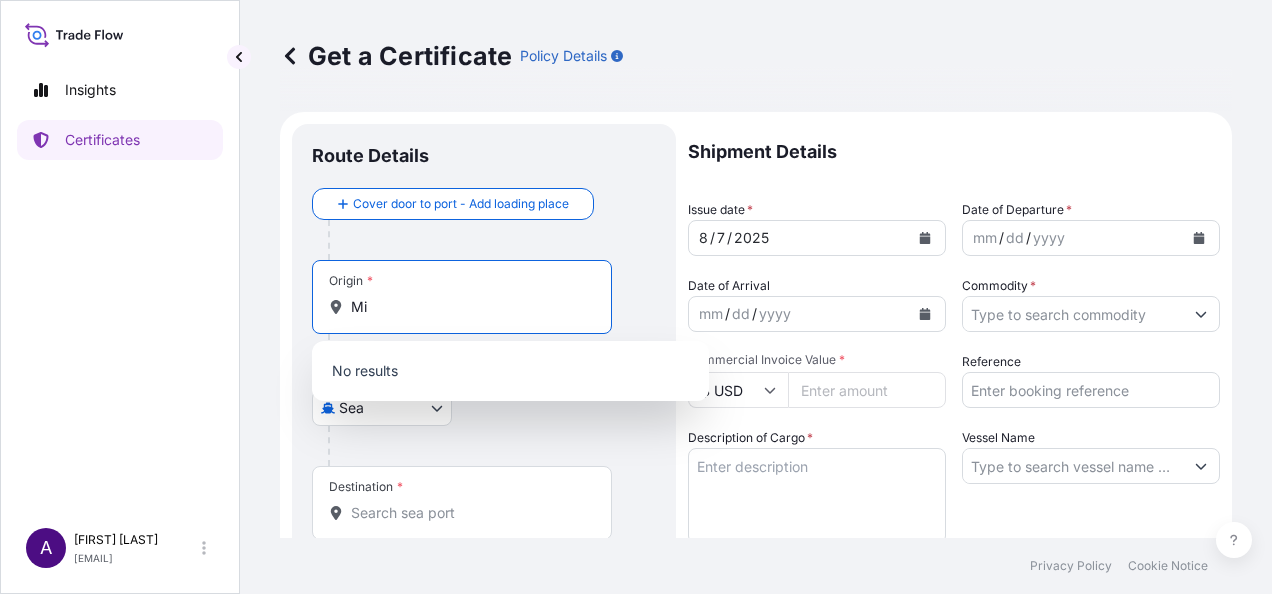 type on "M" 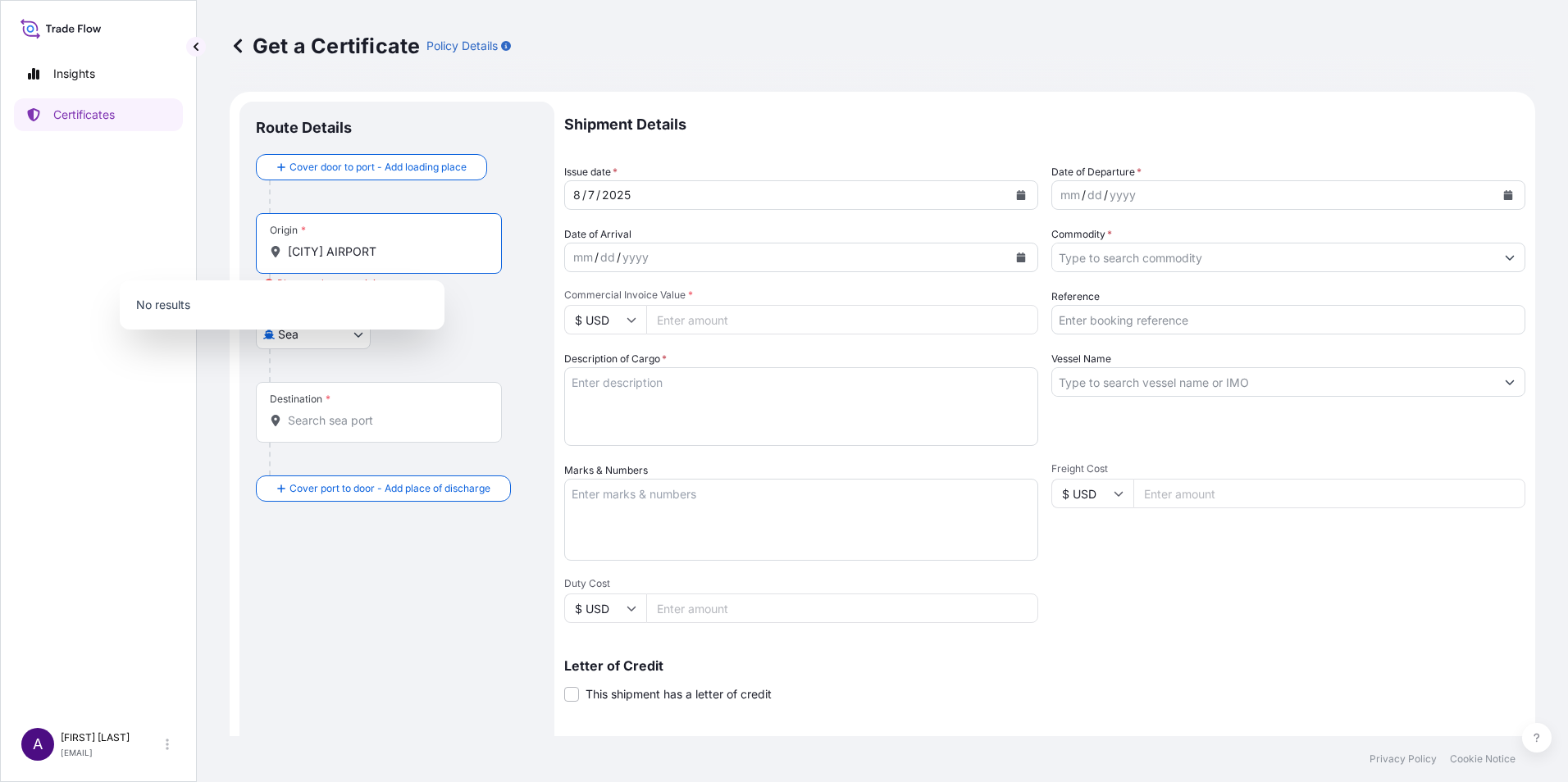 click on "Origin * MILAN AIRPORT" at bounding box center (379, 243) 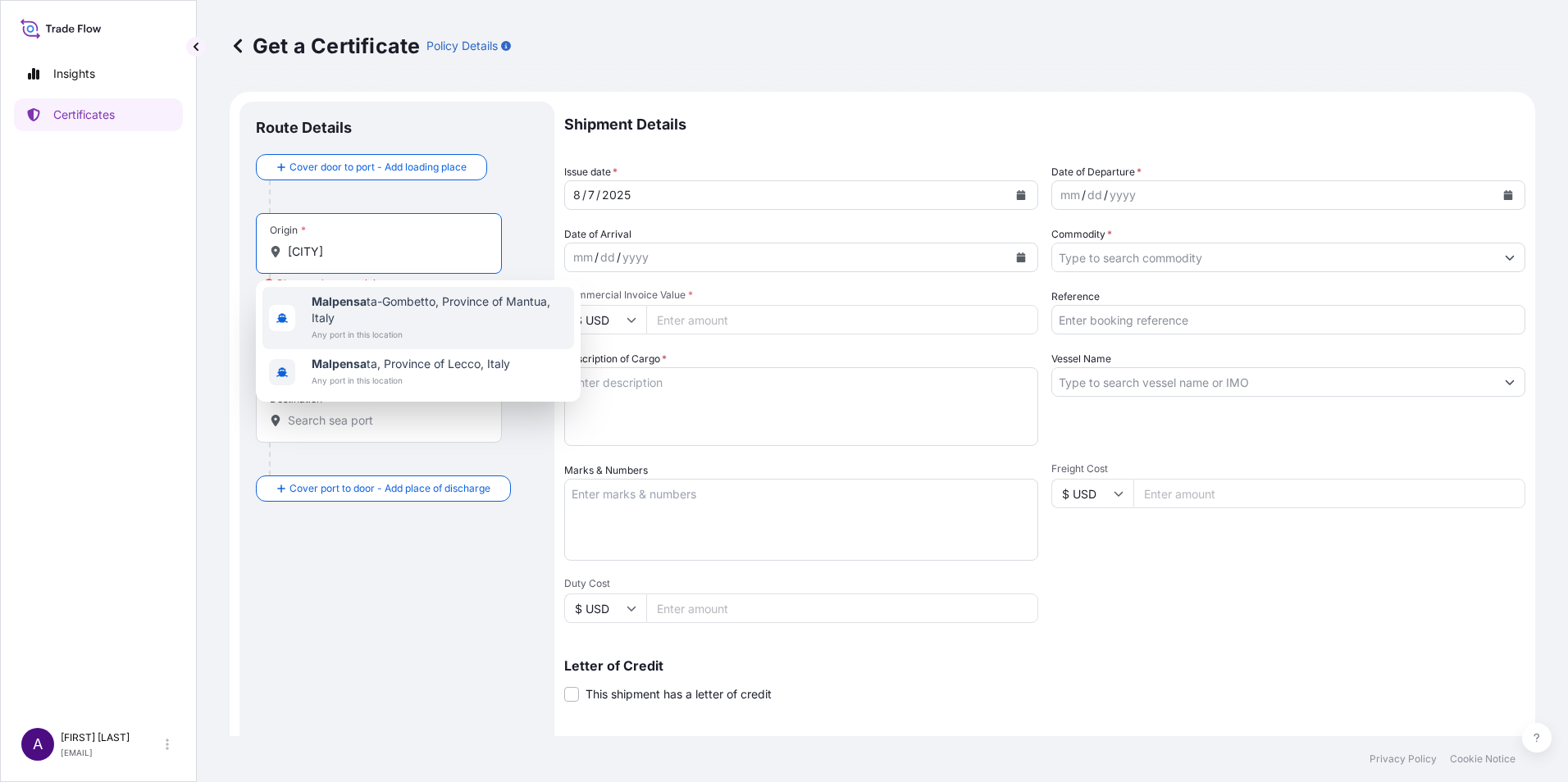 click on "MALPENSA" at bounding box center [385, 252] 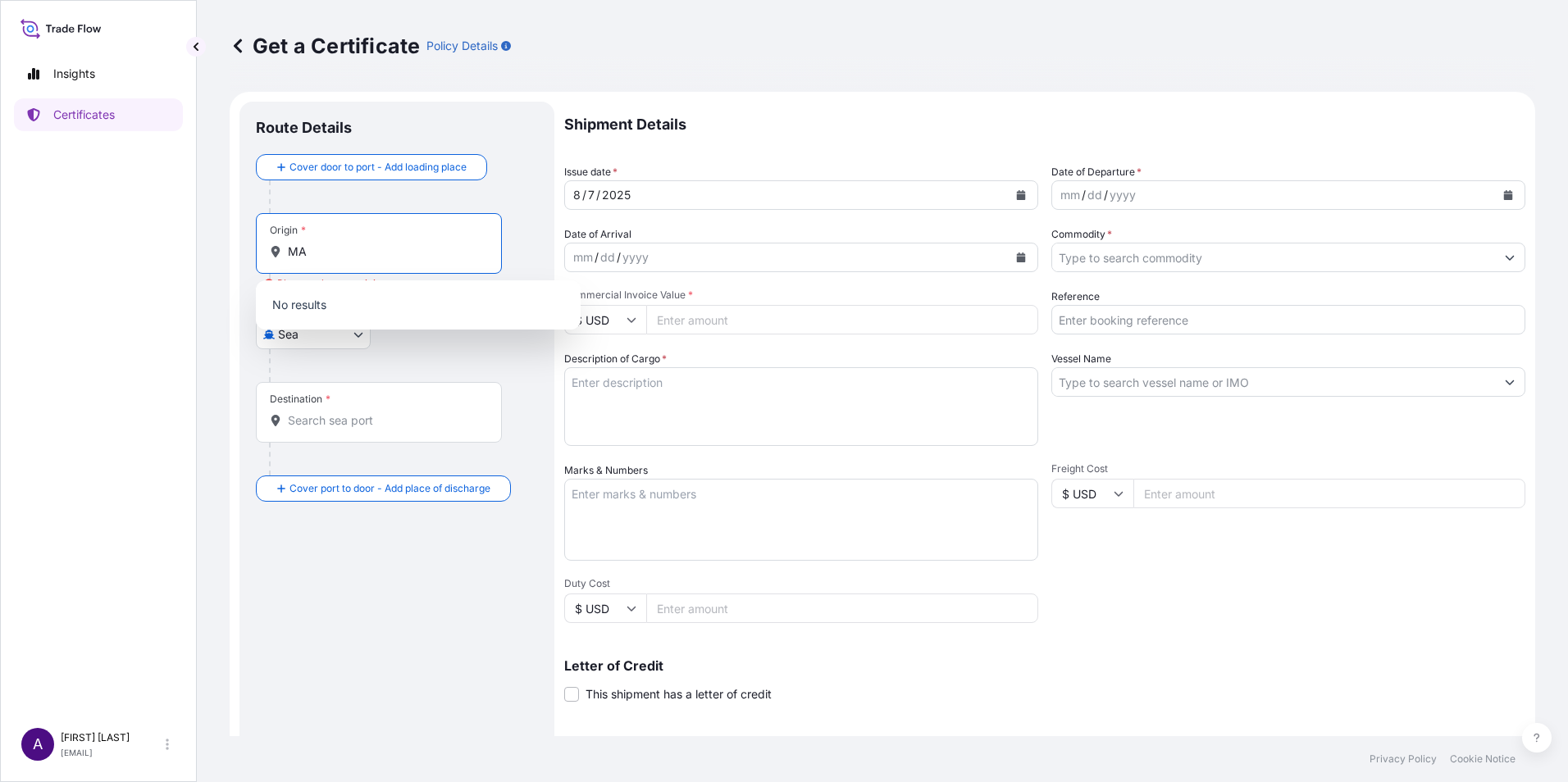 type on "M" 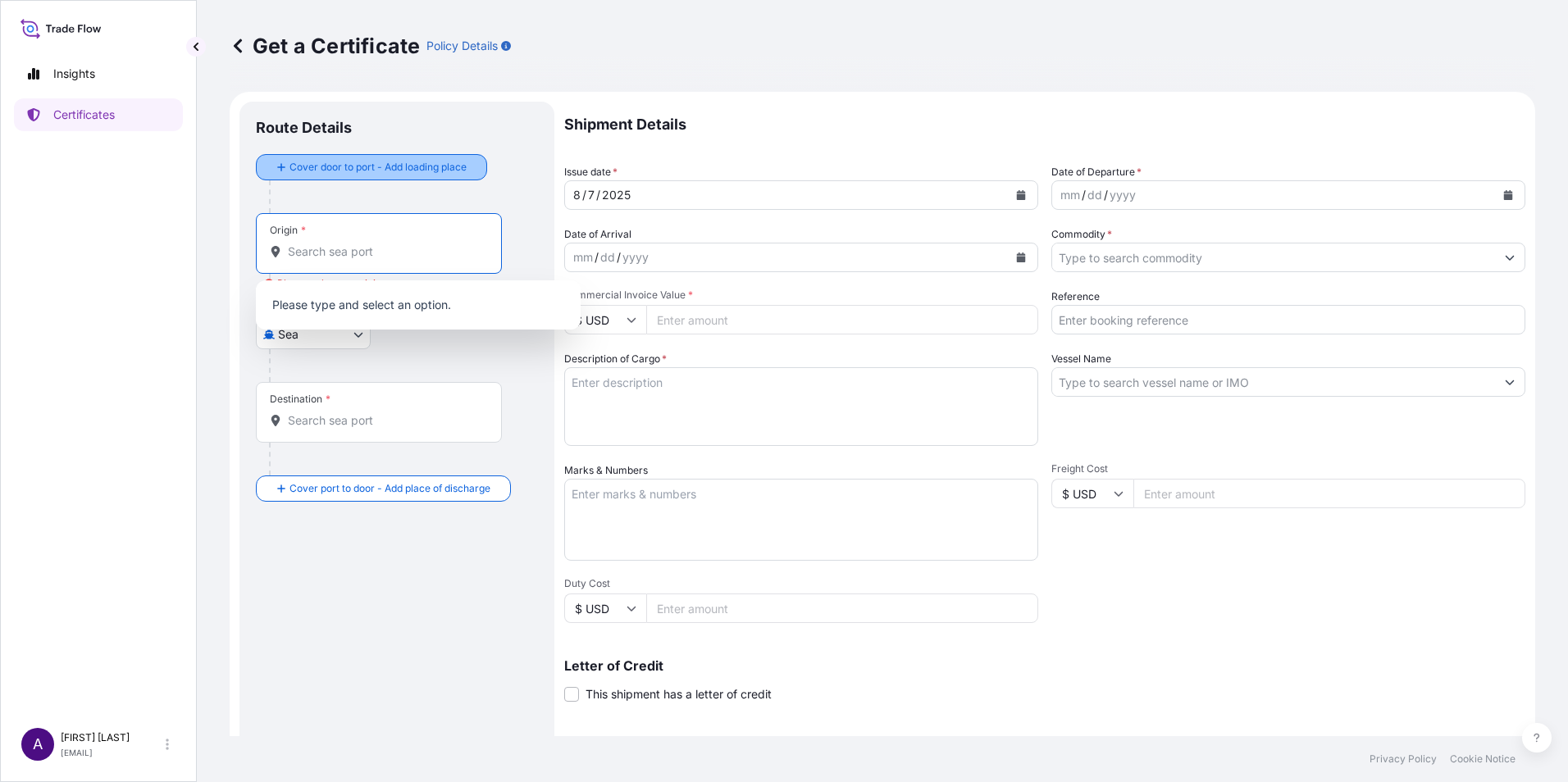 type 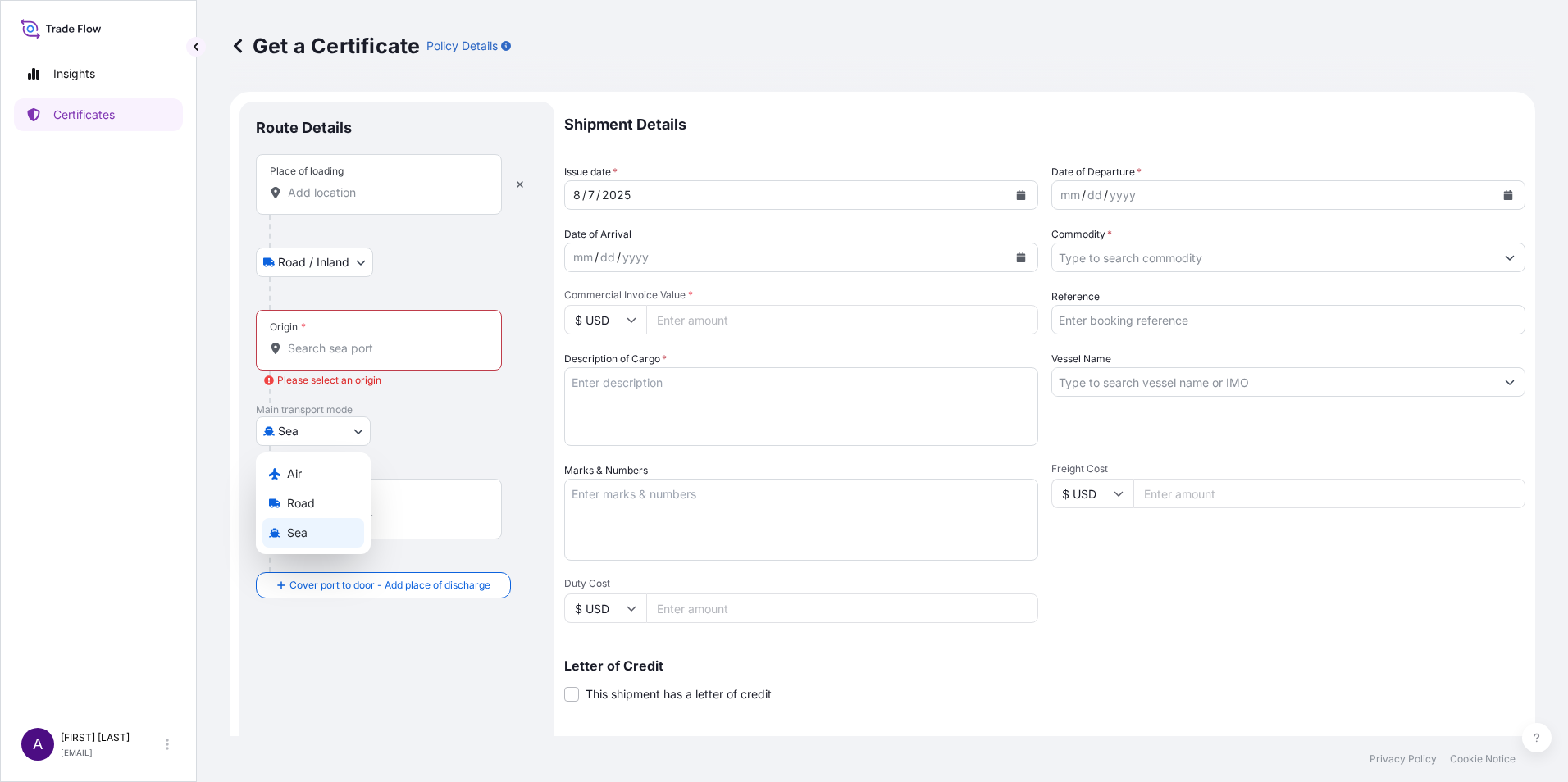 click on "Insights Certificates A Annamaria   Piergentili annamaria.piergentili@lyondellbasell.com Get a Certificate Policy Details Route Details Place of loading Road / Inland Road / Inland Origin * Please select an origin Main transport mode Sea Air Road Sea Destination * Cover port to door - Add place of discharge Road / Inland Road / Inland Place of Discharge Shipment Details Issue date * 8 / 7 / 2025 Date of Departure * mm / dd / yyyy Date of Arrival mm / dd / yyyy Commodity * Packing Category Commercial Invoice Value    * $ USD Reference Description of Cargo * Vessel Name Marks & Numbers Freight Cost   $ USD Duty Cost   $ USD Letter of Credit This shipment has a letter of credit Letter of credit * Letter of credit may not exceed 12000 characters Assured Details Primary Assured * Select a primary assured Basell Polyolefines France S.A.S. Basell Polyolefine GmbH Basell Poliolefine Italia S.r.l. Named Assured Named Assured Address Create Certificate Privacy Policy Cookie Notice
0 Air Road Sea" at bounding box center (784, 391) 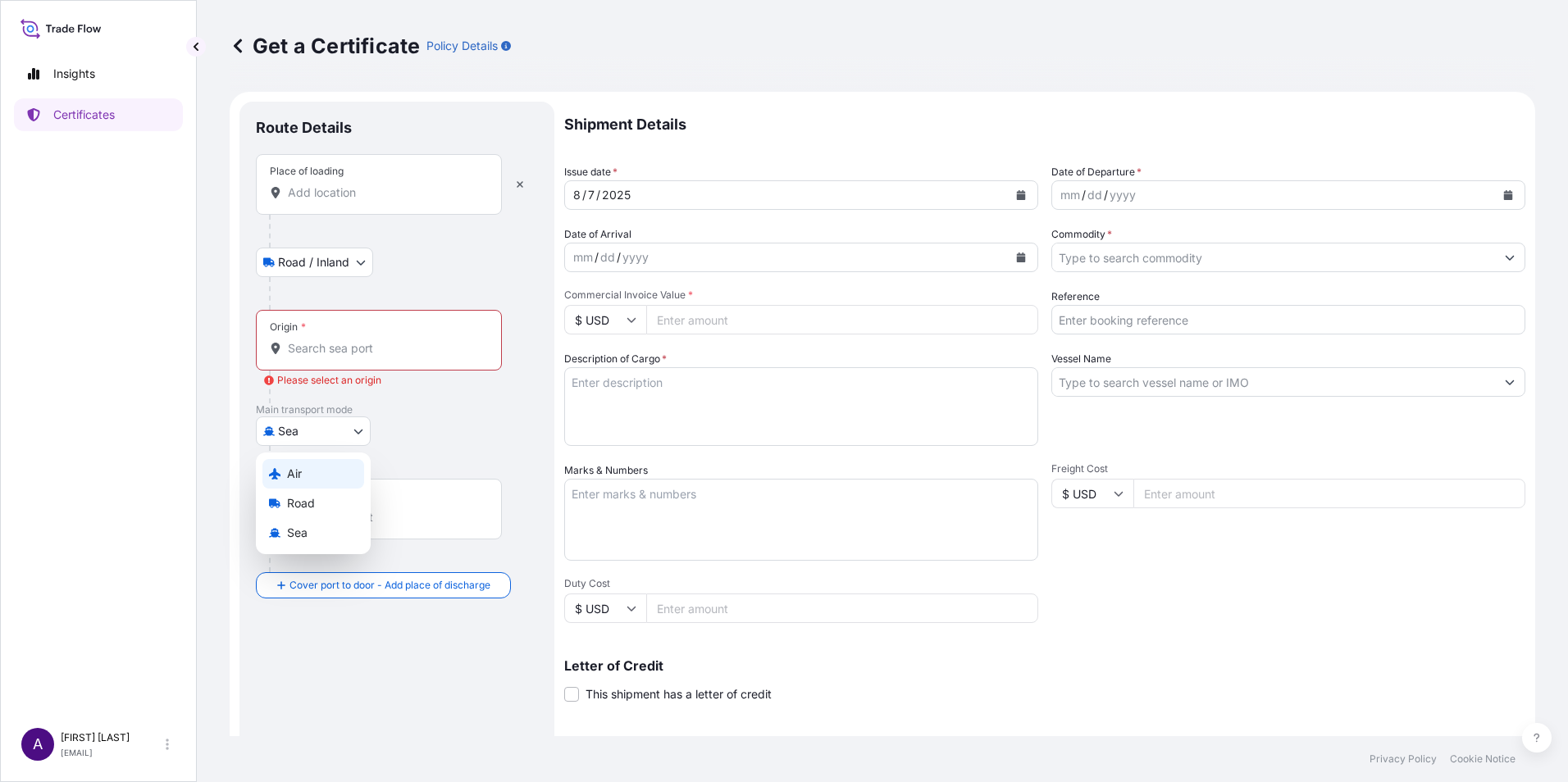click on "Air" at bounding box center [313, 474] 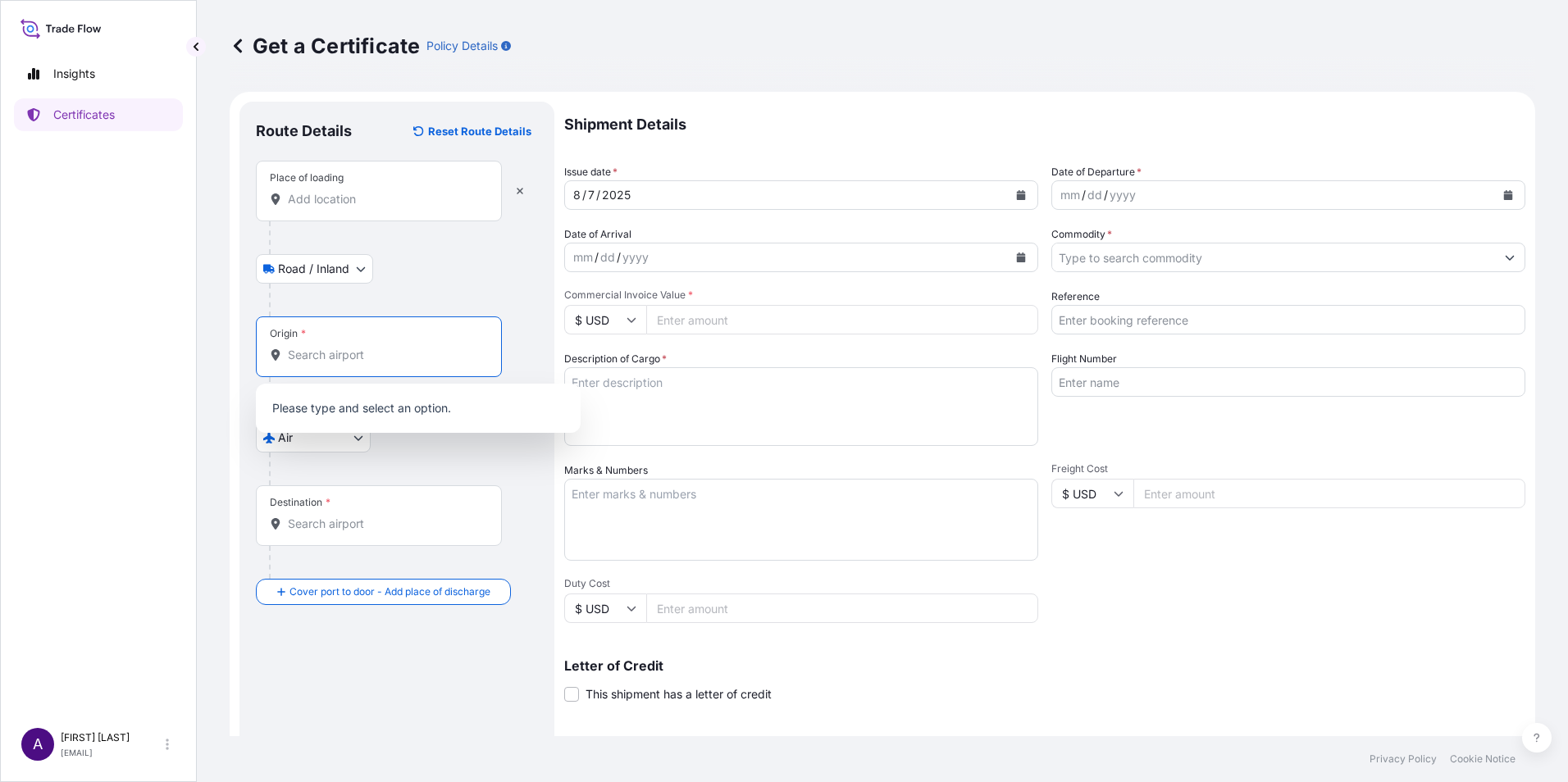 click on "Origin *" at bounding box center [385, 355] 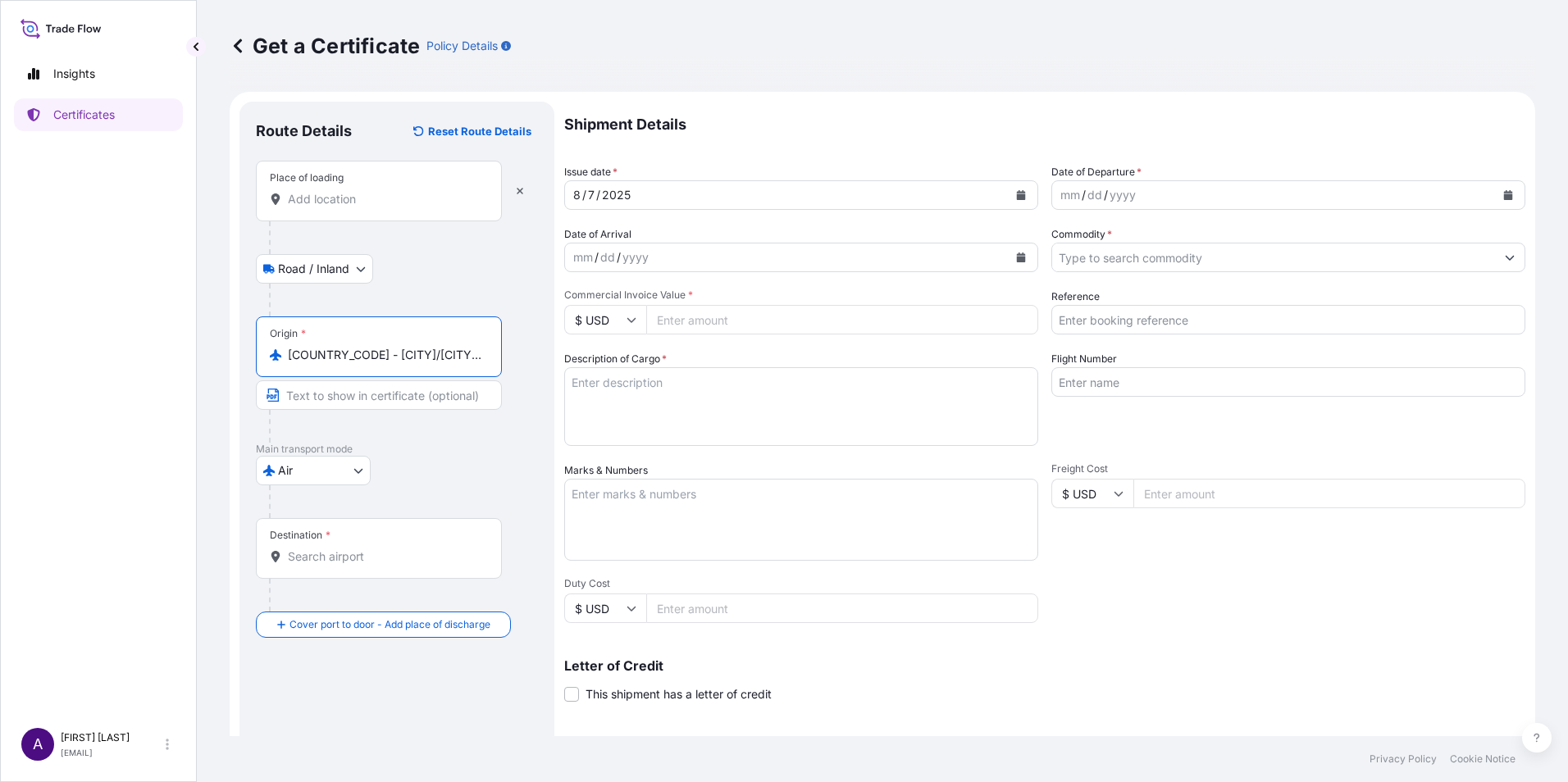 type on "ITMXP - Malpensa Apt/Milano, Italy" 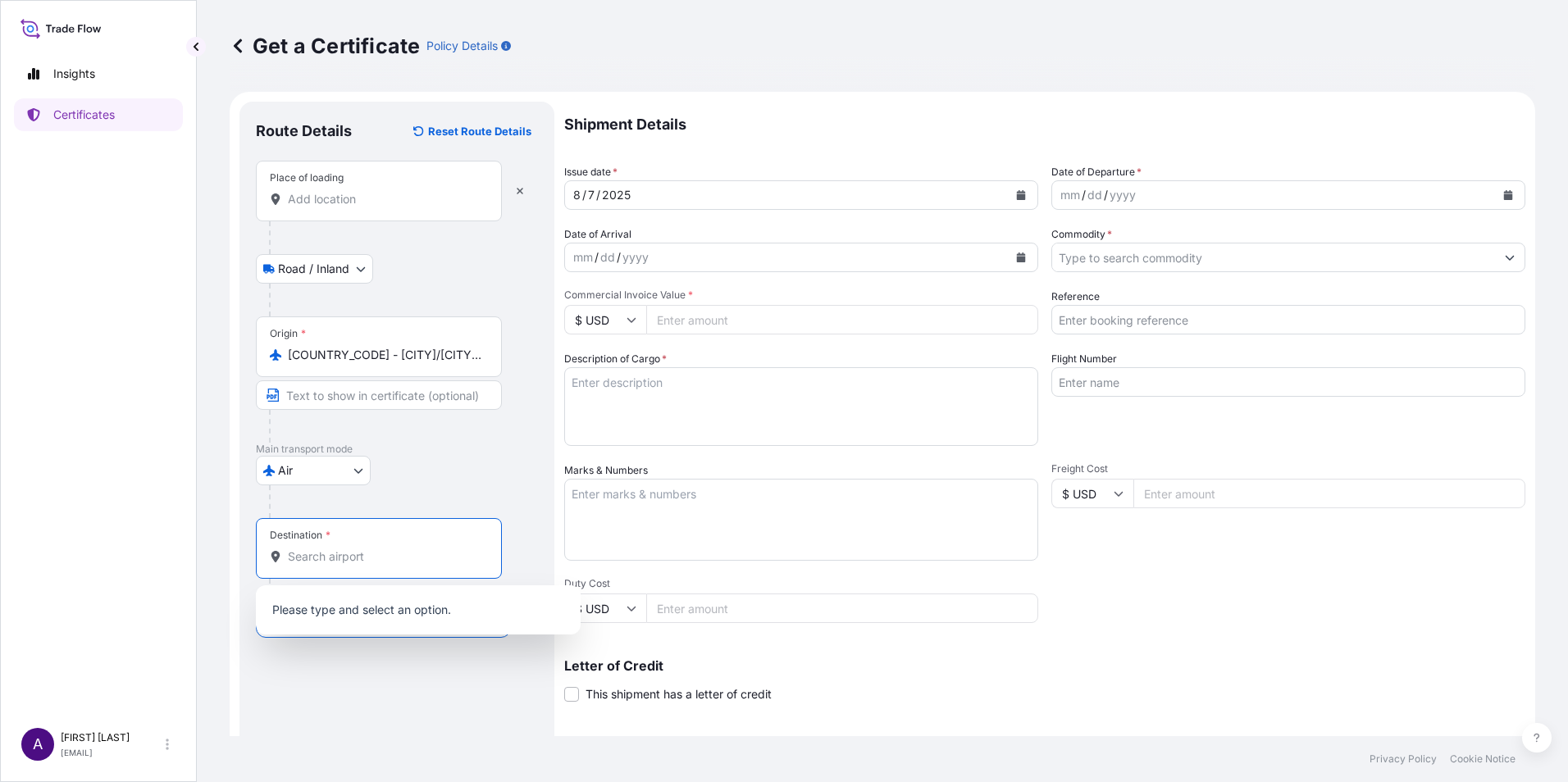 click on "Destination *" at bounding box center (385, 557) 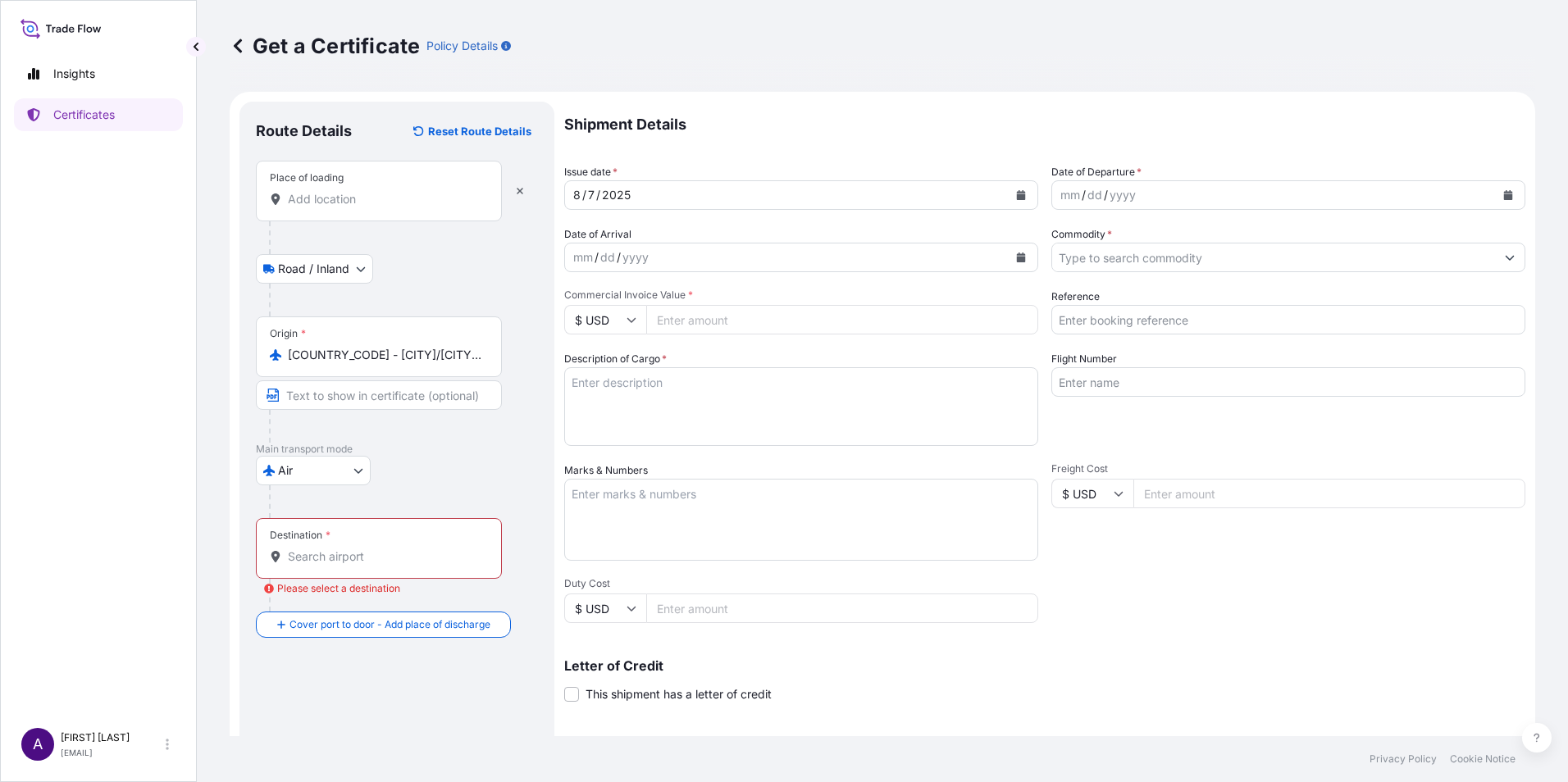click on "Destination * Please select a destination" at bounding box center [385, 557] 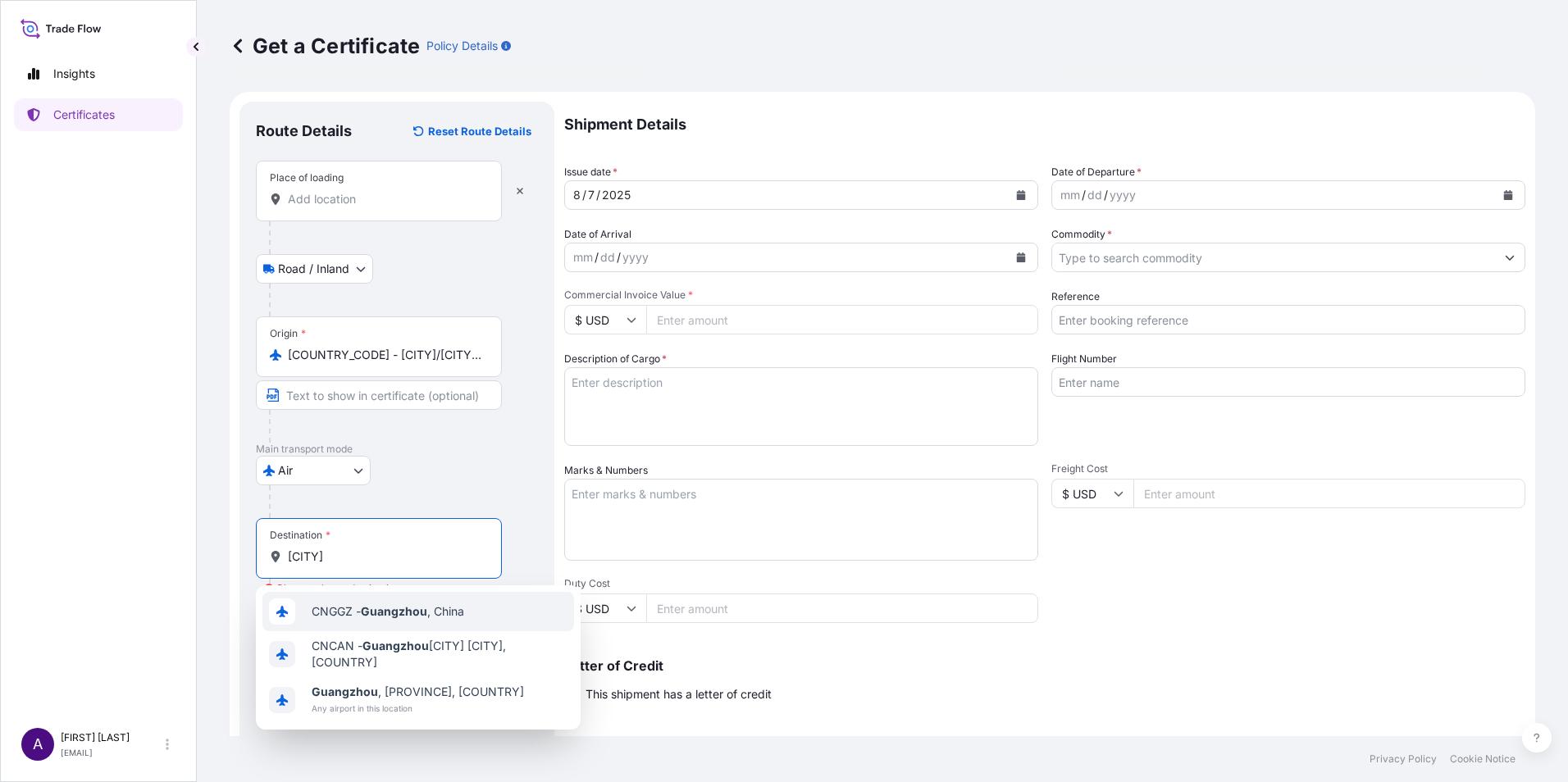 click on "CNGGZ -  Guangzhou , China" at bounding box center (388, 612) 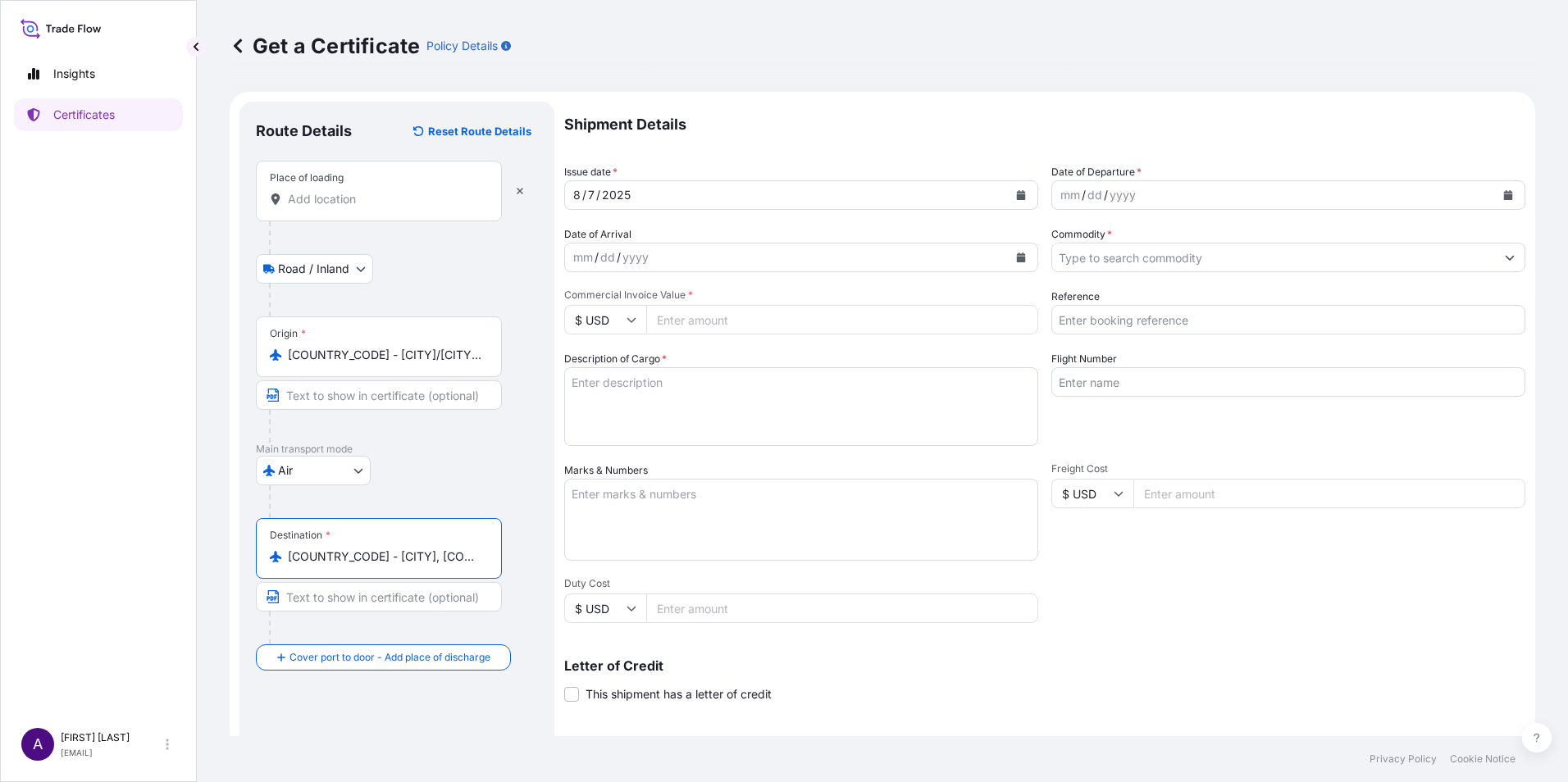 type on "CNGGZ - Guangzhou, China" 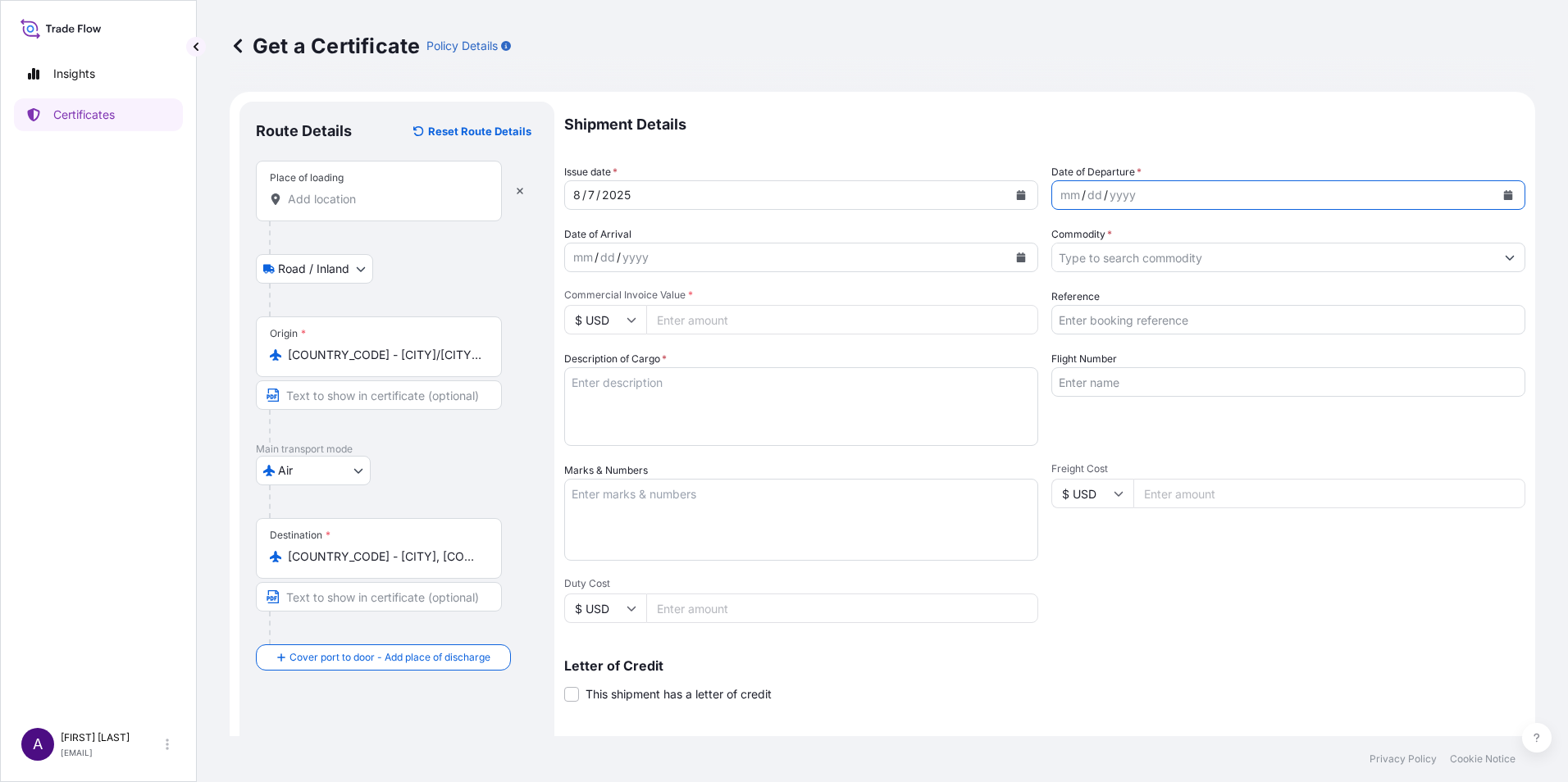click at bounding box center [1508, 195] 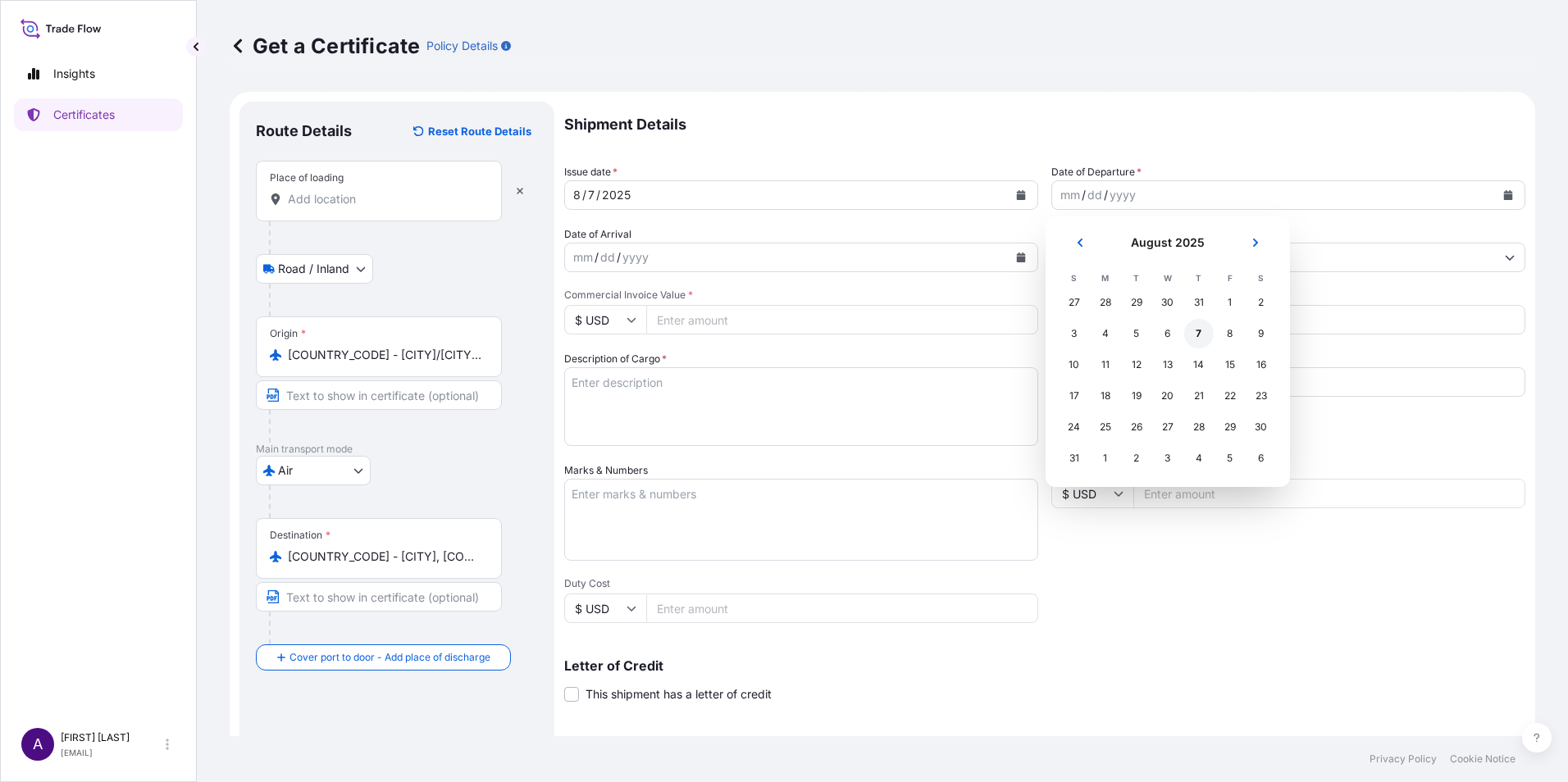 click on "7" at bounding box center (1199, 334) 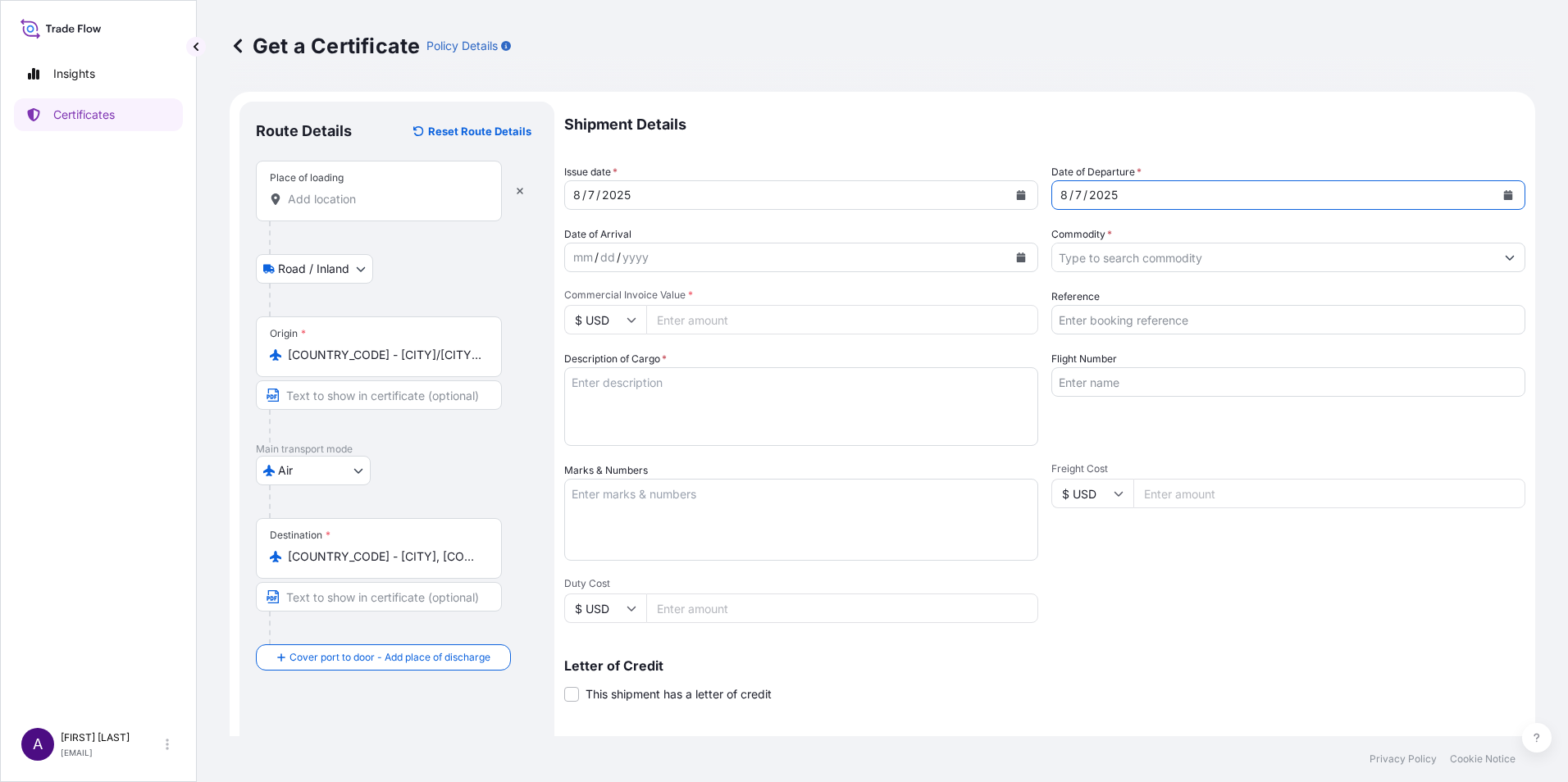 click 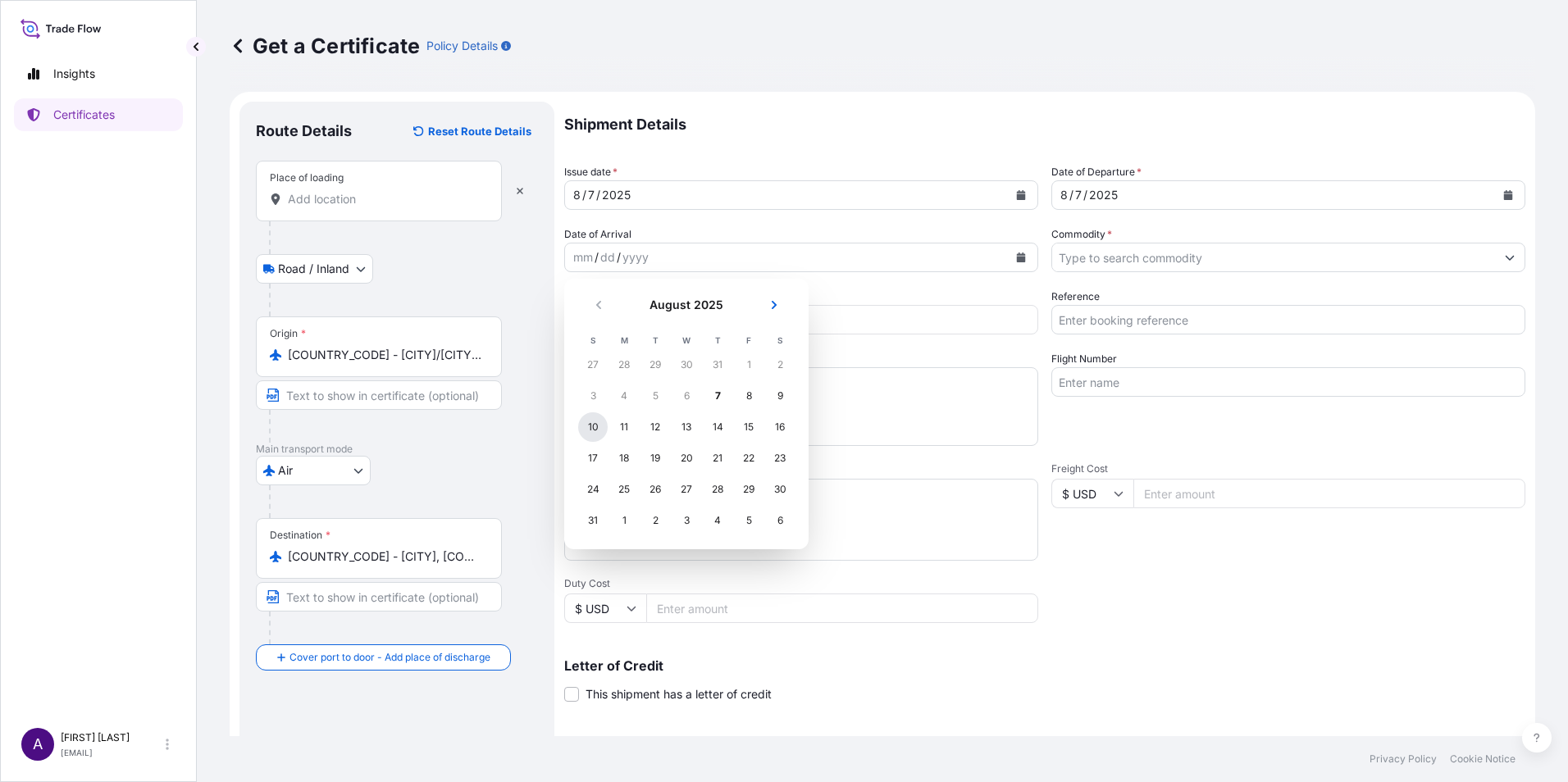 click on "10" at bounding box center [593, 427] 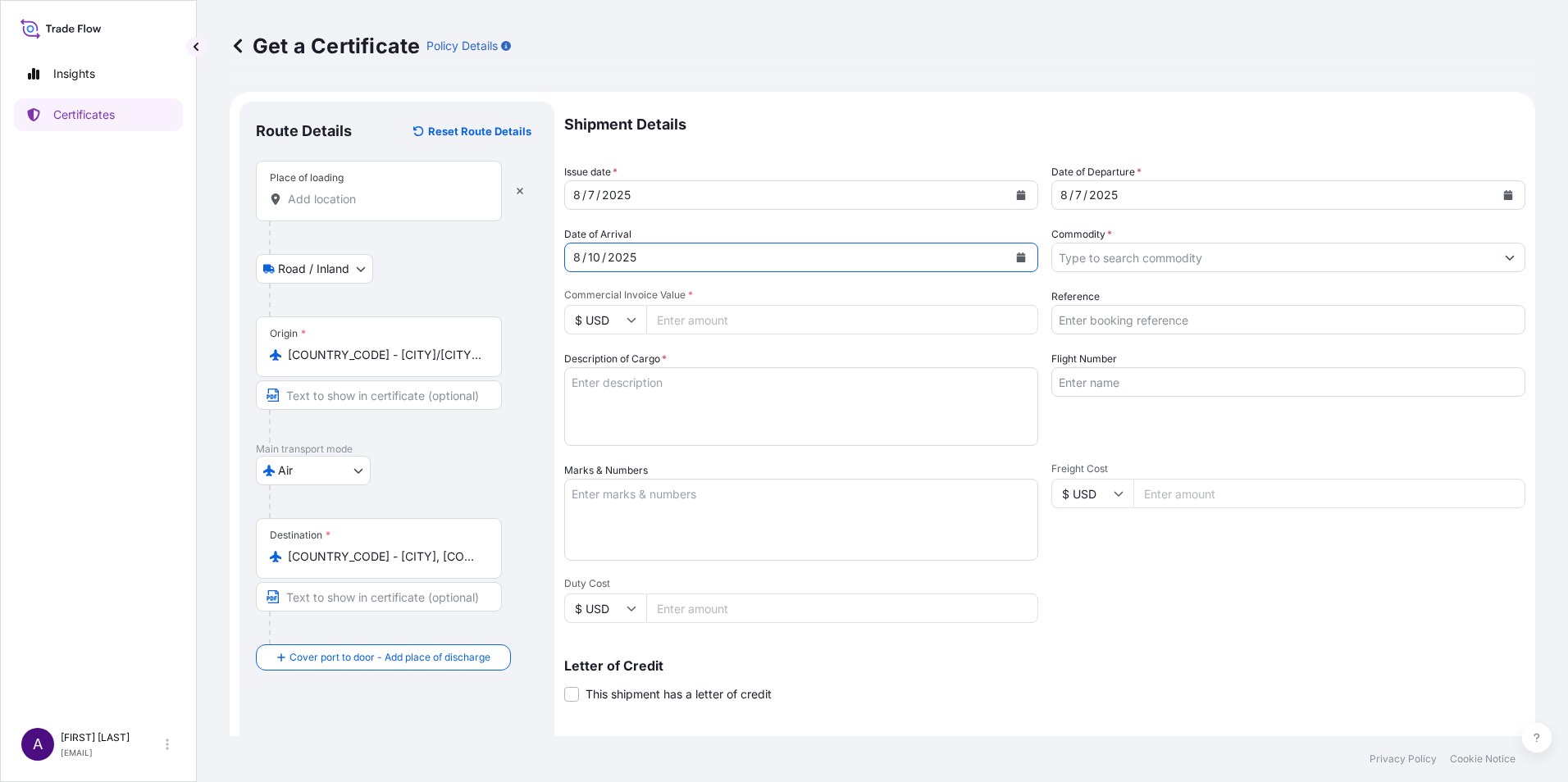 click on "Commodity *" at bounding box center [1274, 257] 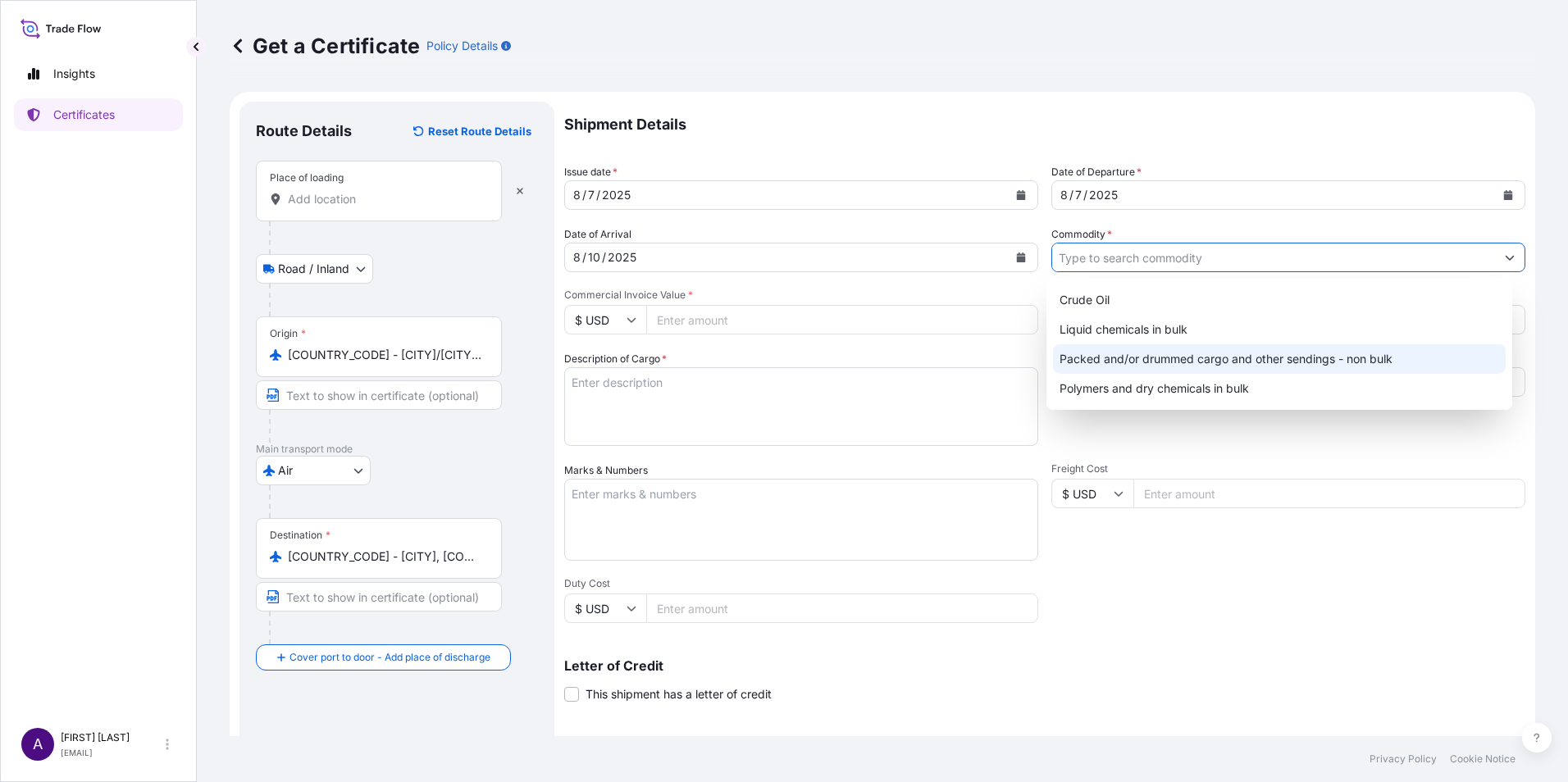 click on "Packed and/or drummed cargo and other sendings - non bulk" at bounding box center [1279, 359] 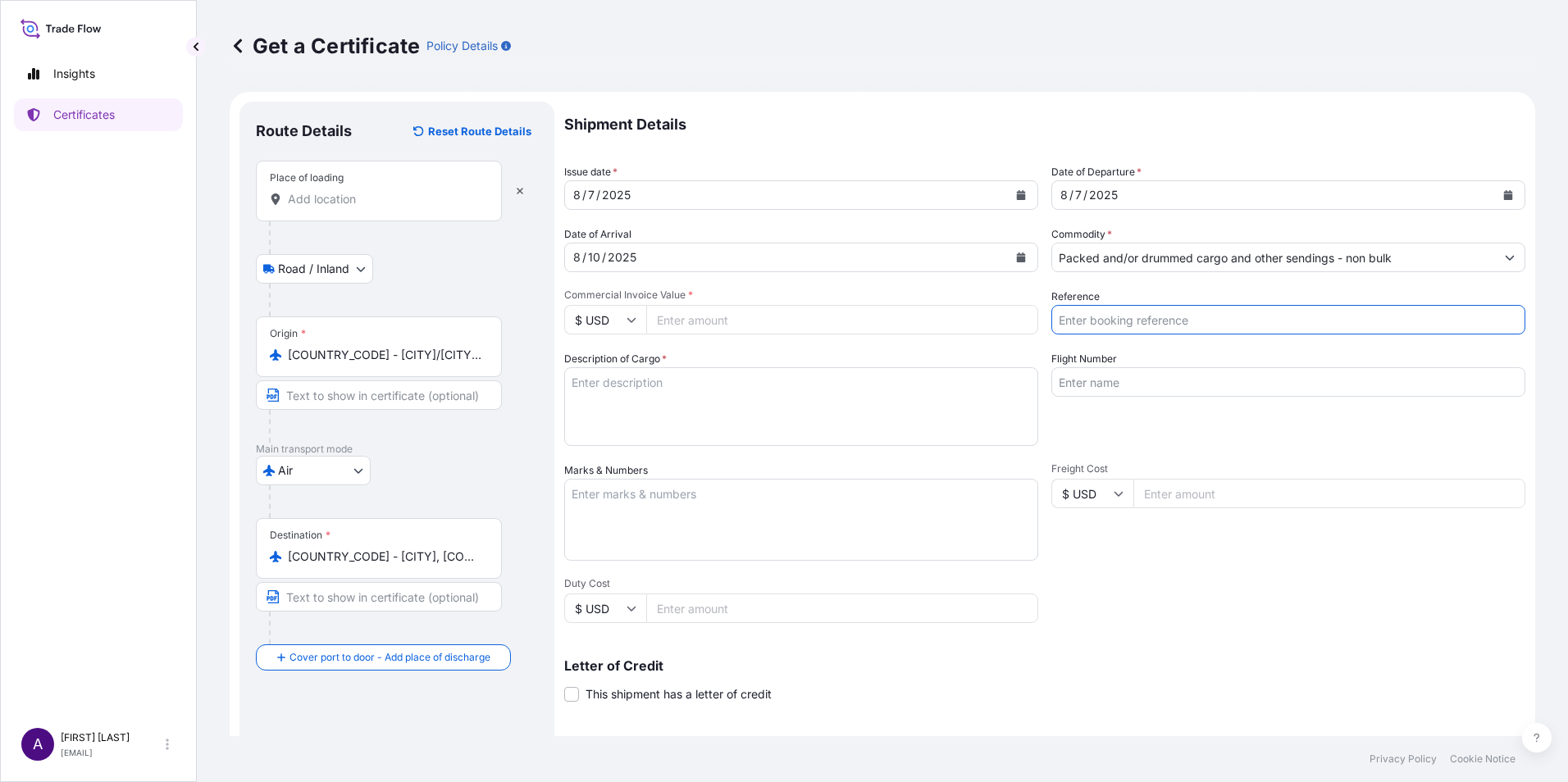 click on "Reference" at bounding box center (1288, 320) 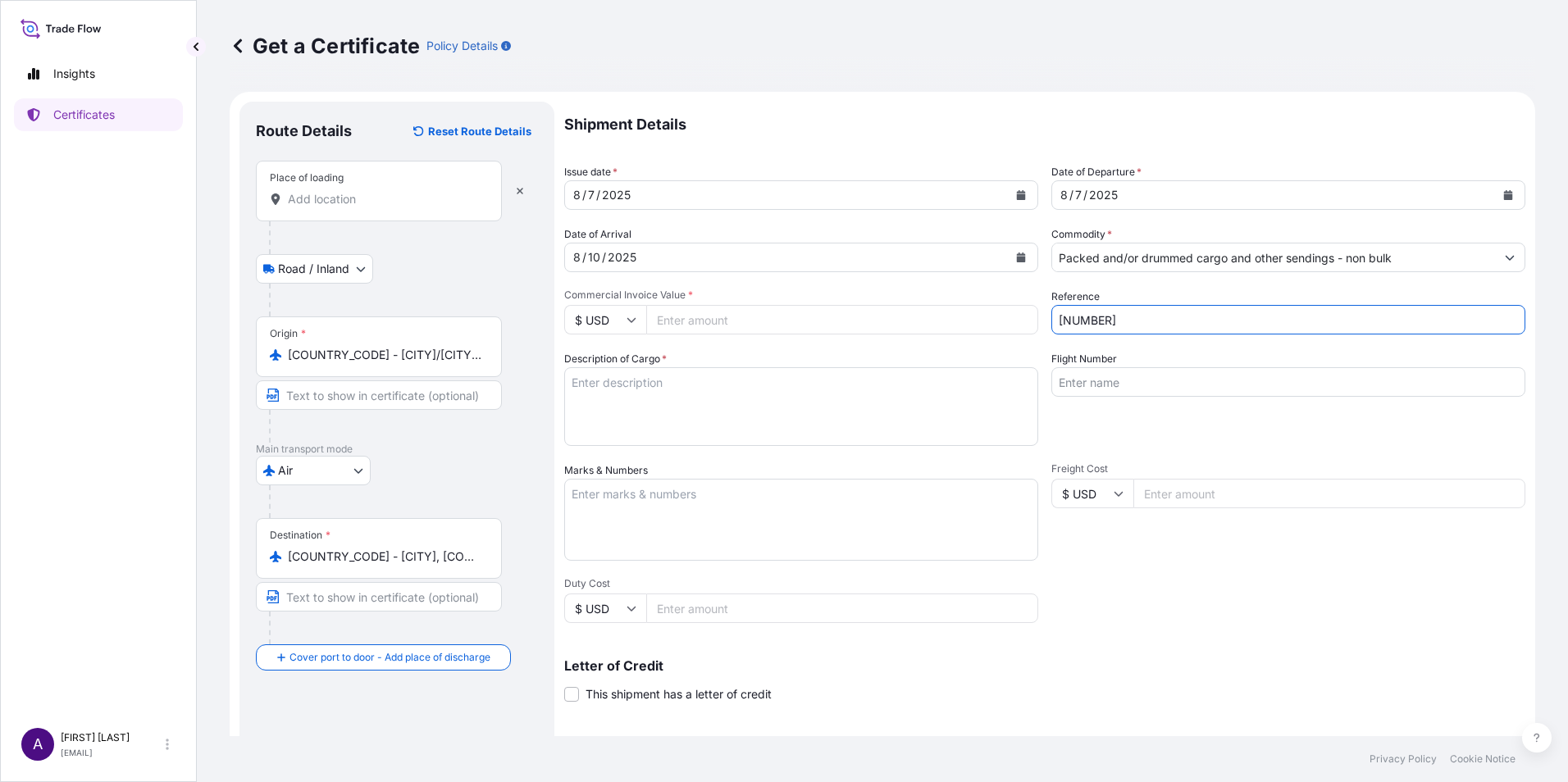 type on "5013099175" 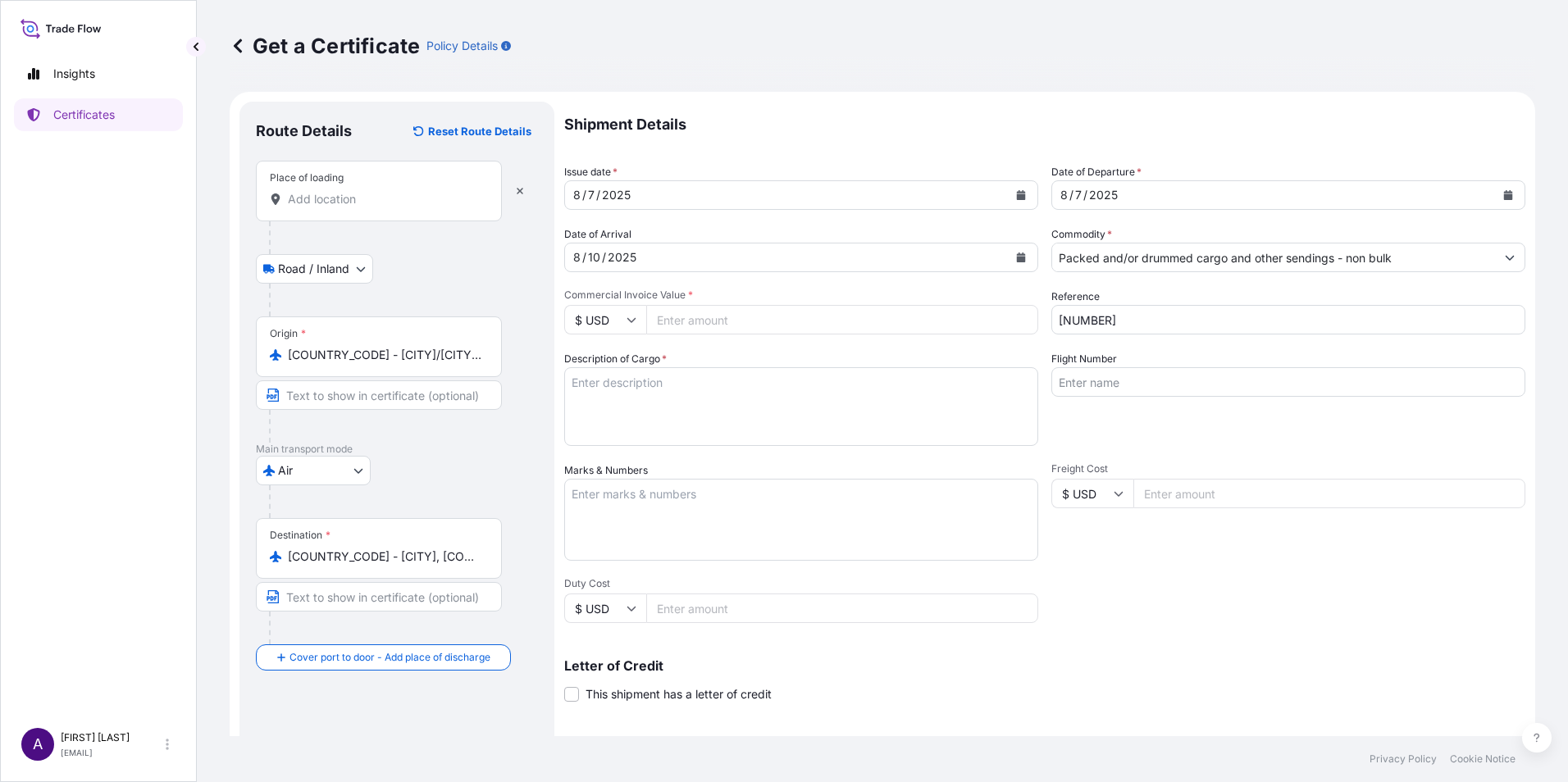 click 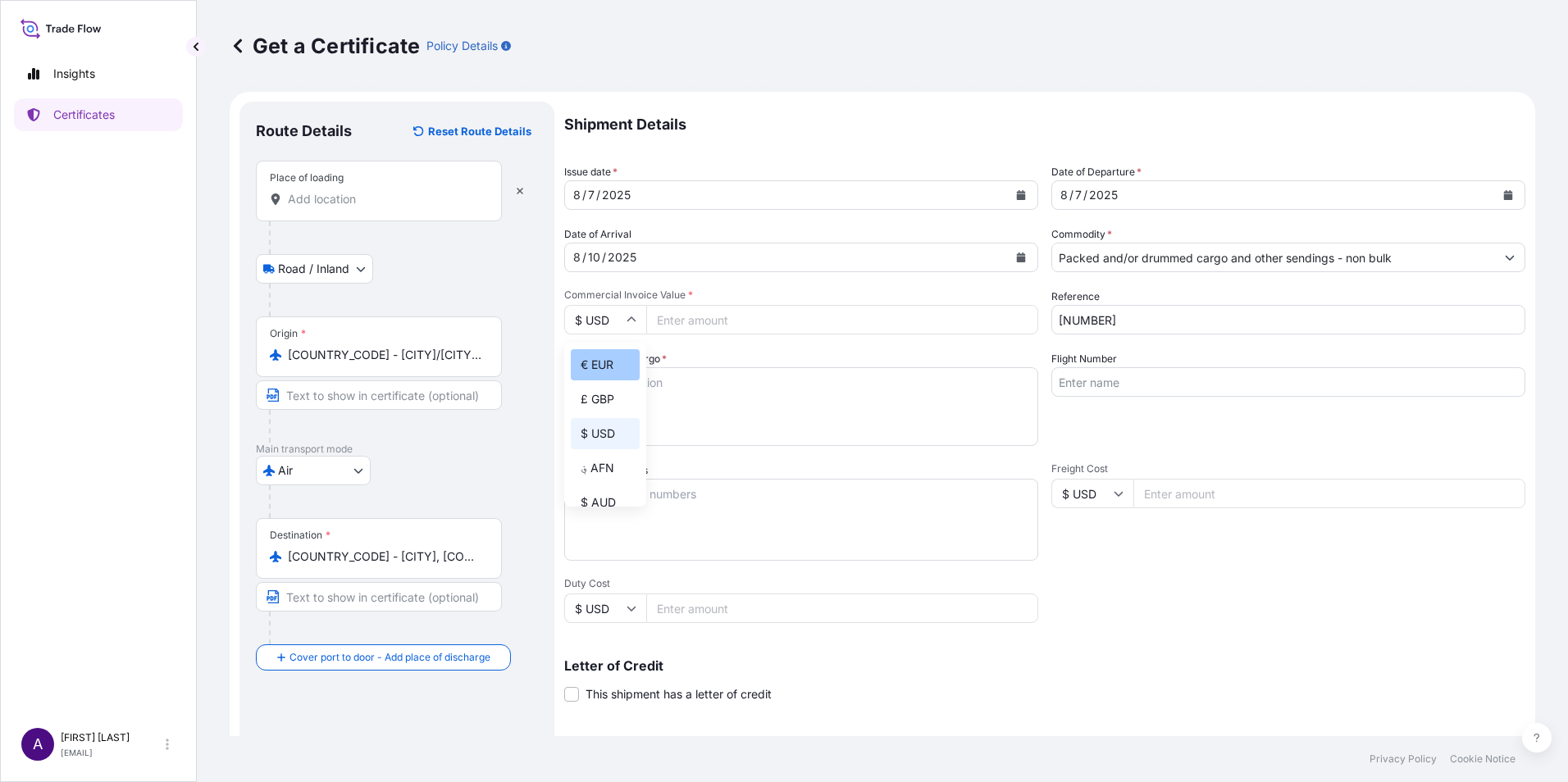 click on "€ EUR" at bounding box center [605, 365] 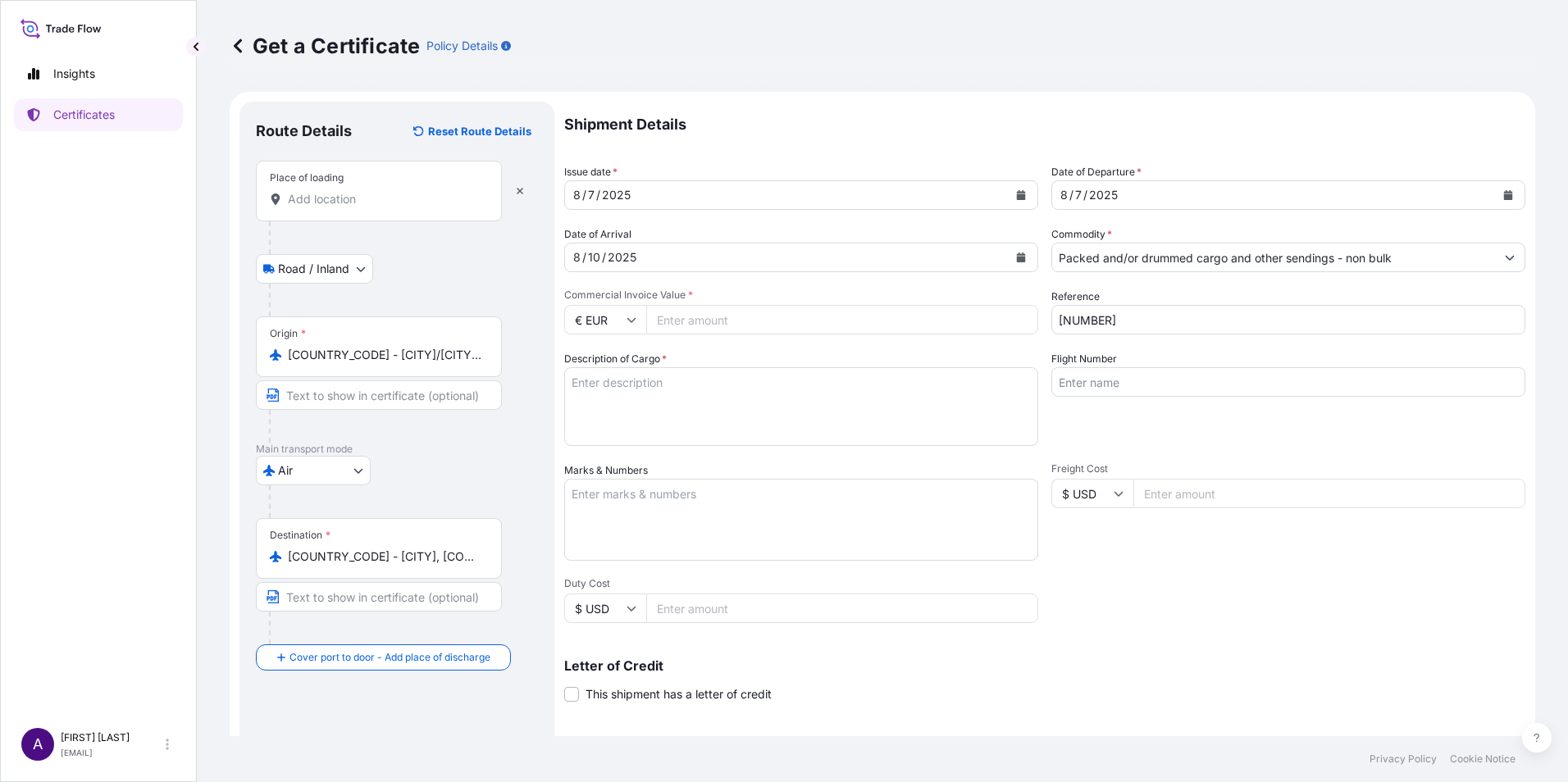 click on "Commercial Invoice Value    *" at bounding box center [842, 320] 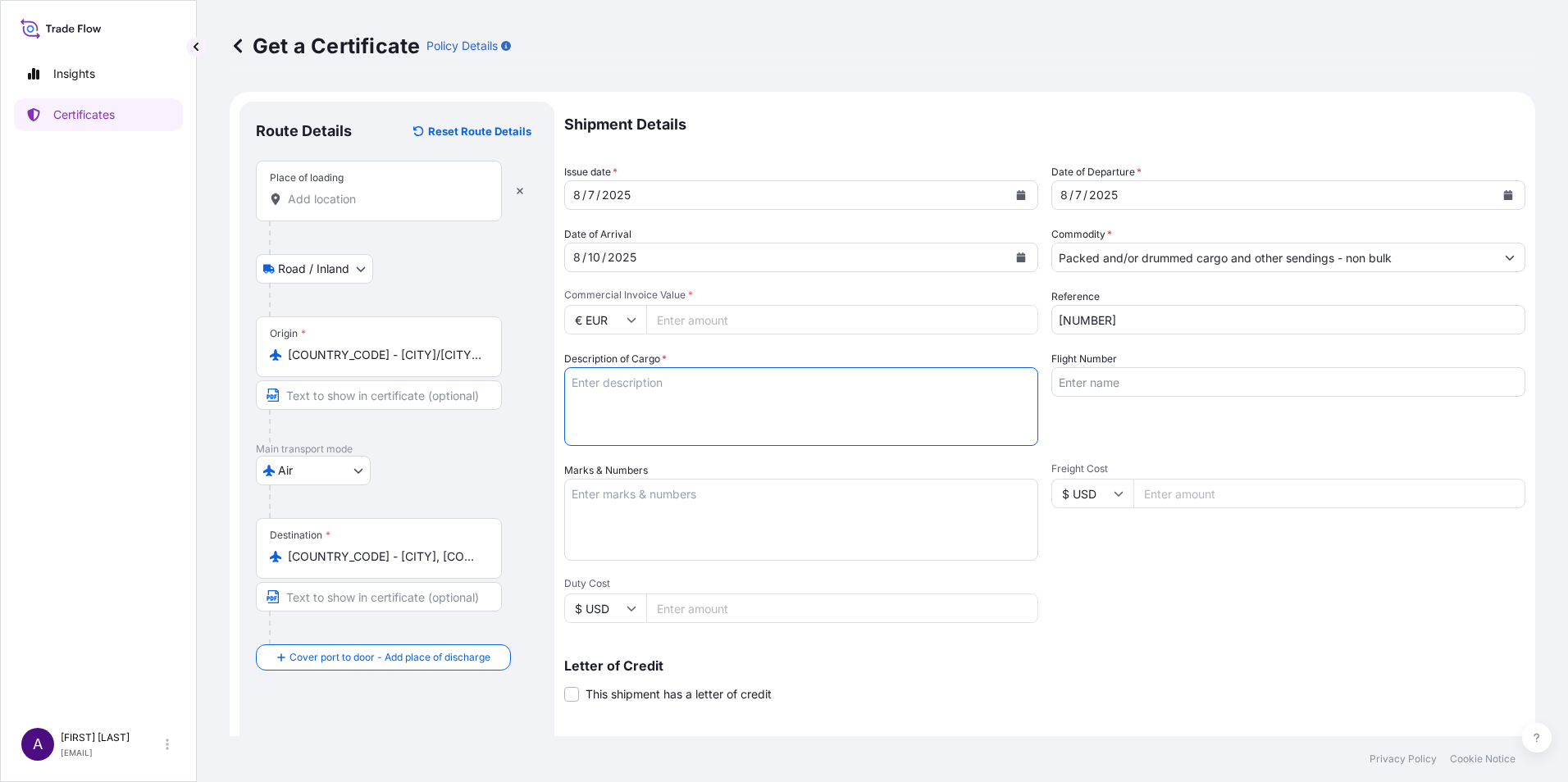 click on "Description of Cargo *" at bounding box center (801, 407) 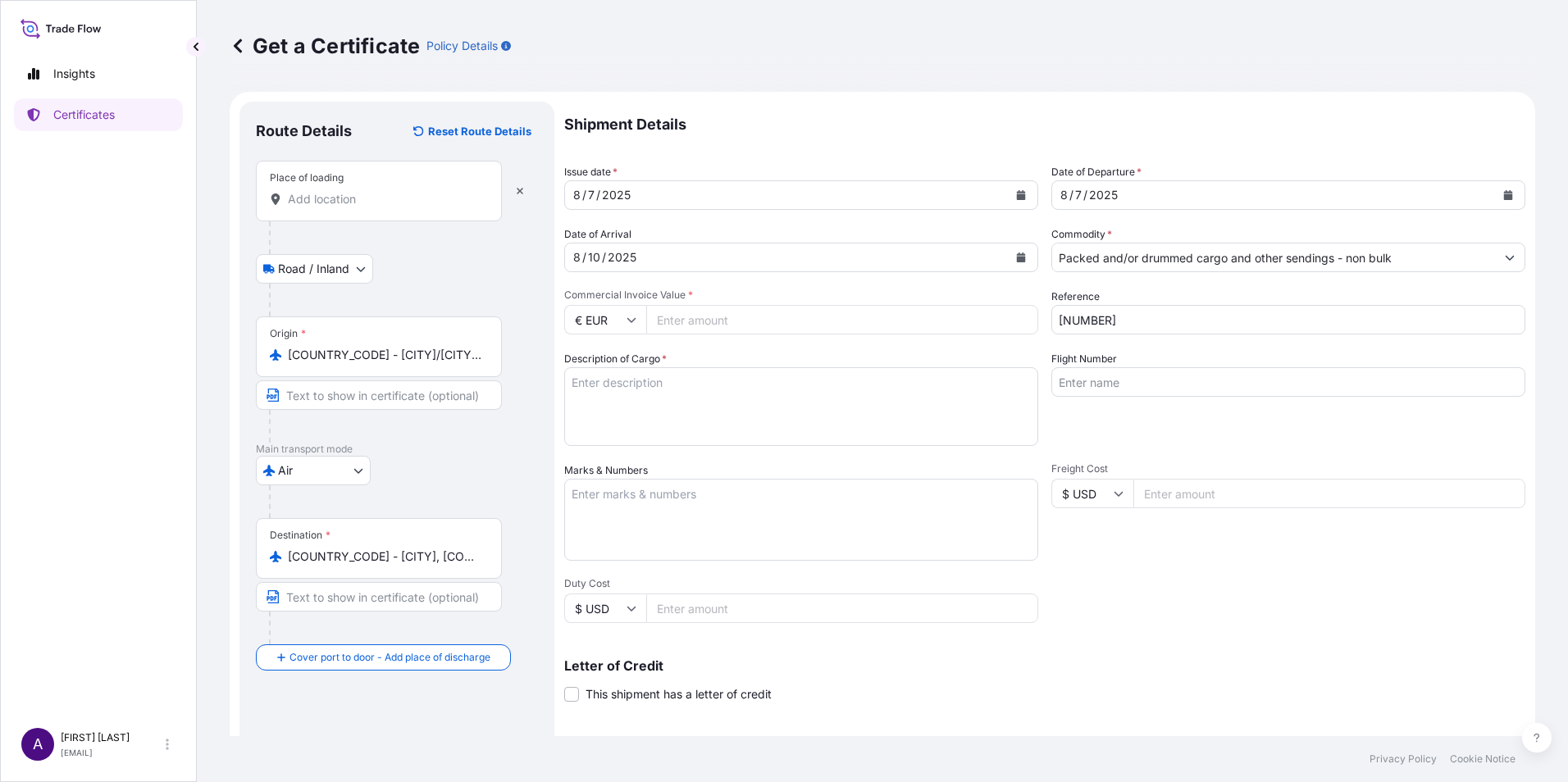 click on "Description of Cargo *" at bounding box center [801, 407] 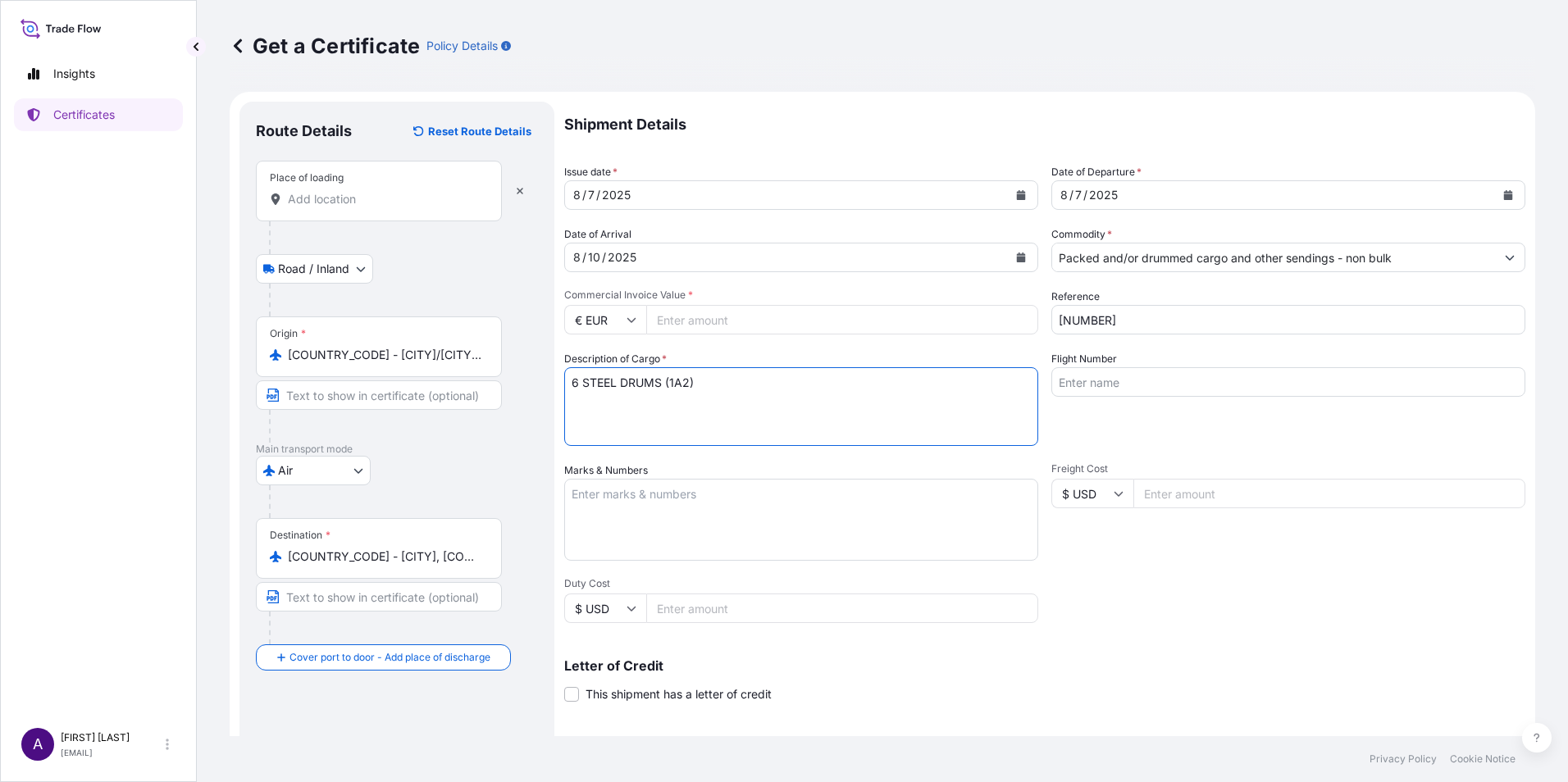 paste on "240.000KGS OF ZN 184 M Avant CATALYST" 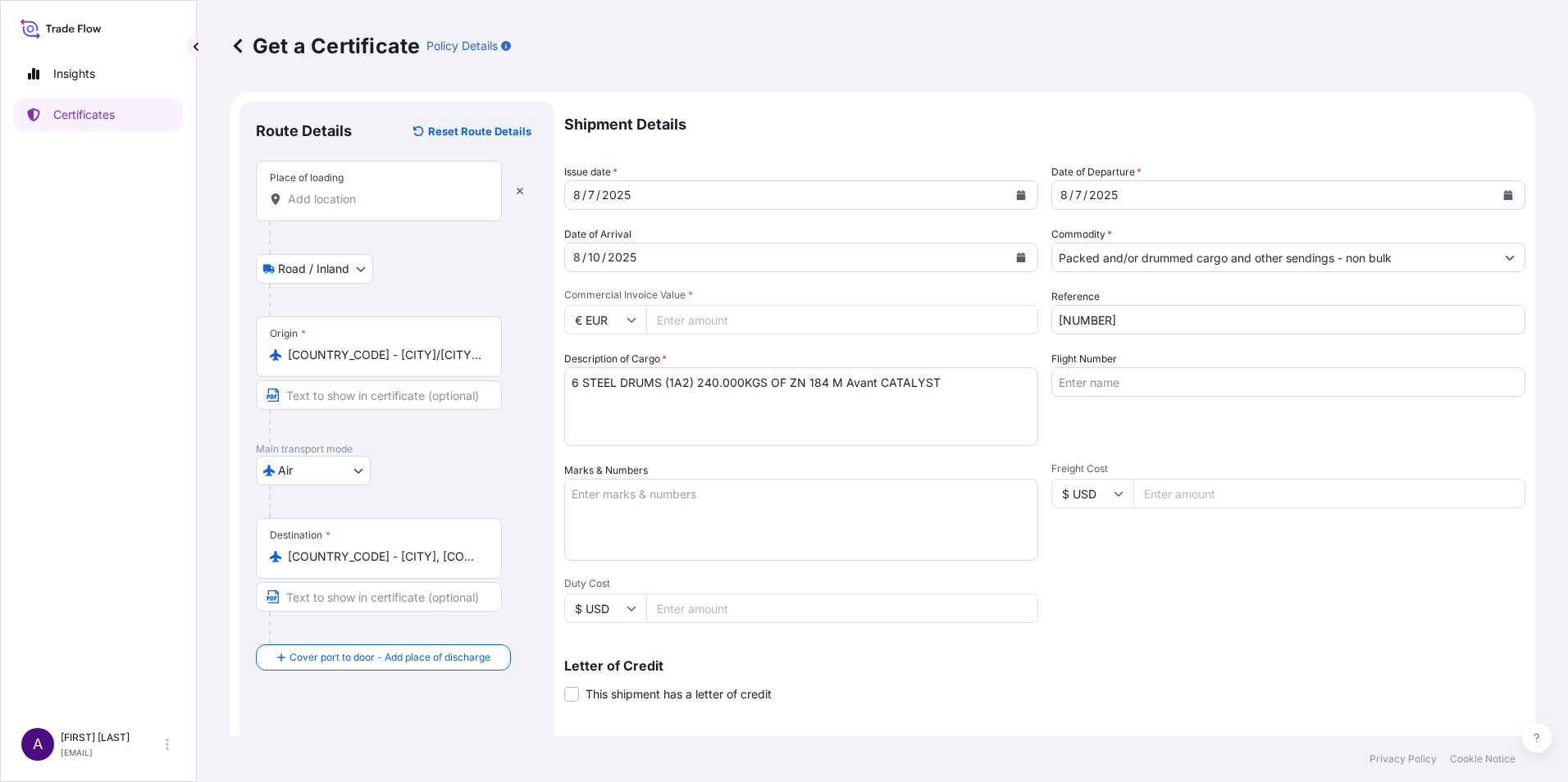 click on "6 STEEL DRUMS (1A2) 240.000KGS OF ZN 184 M Avant CATALYST" at bounding box center [801, 407] 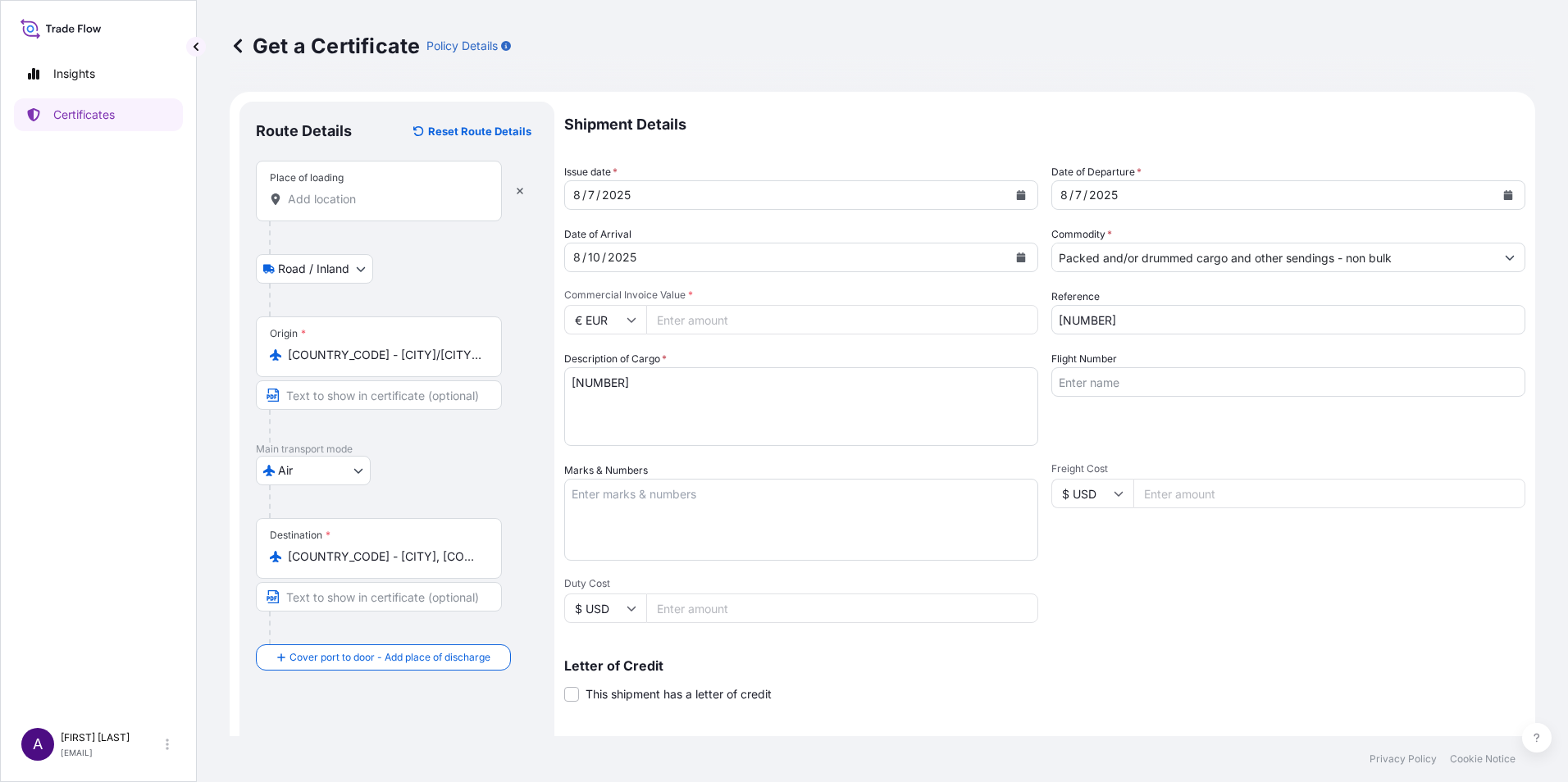 click on "6 STEEL DRUMS (1A2) NET WEIGHT240.,0 KGS OF ZN 184 M Avant CATALYST" at bounding box center (801, 407) 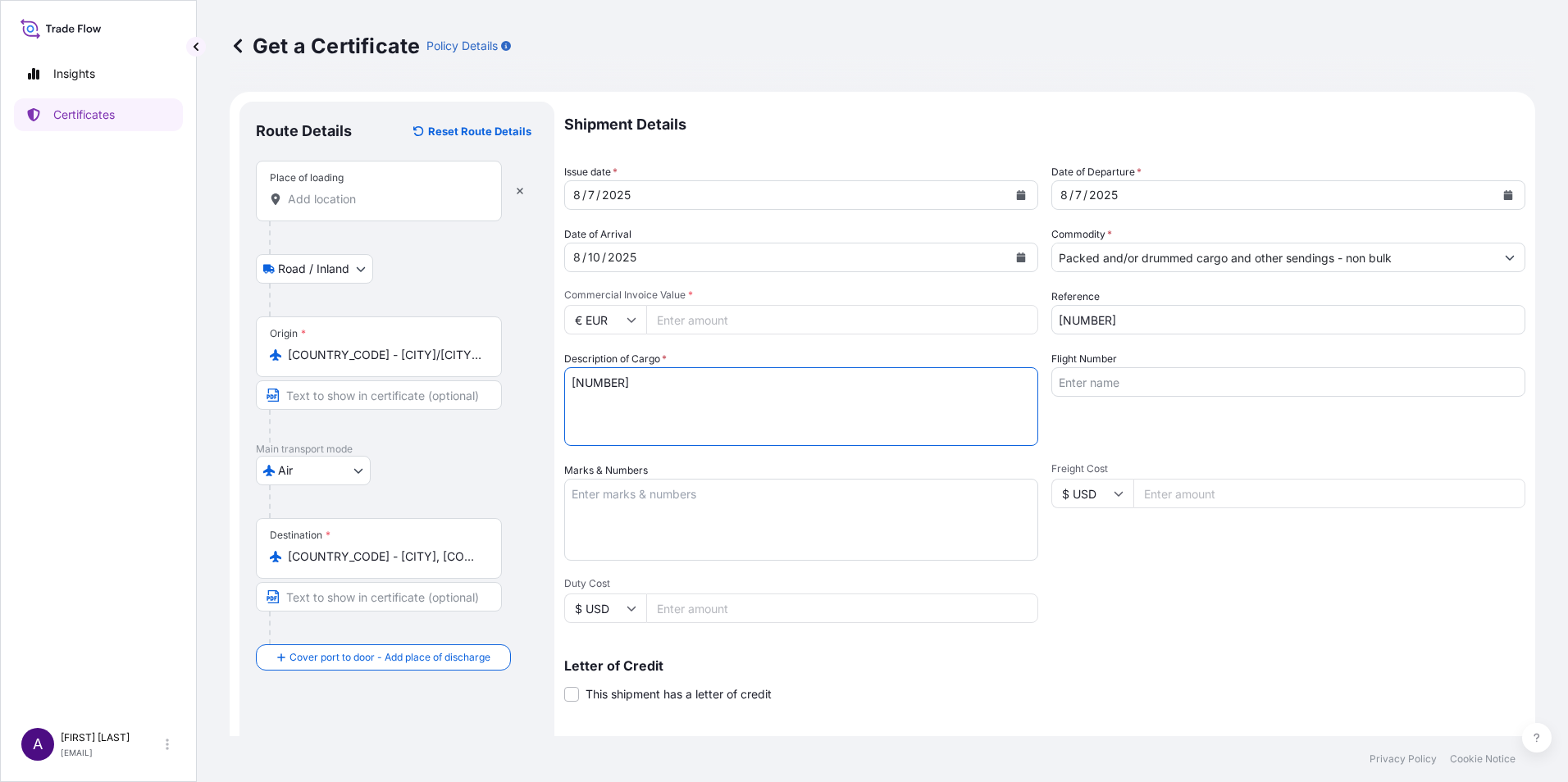 paste on "DRUM 170L WITH 40 KG" 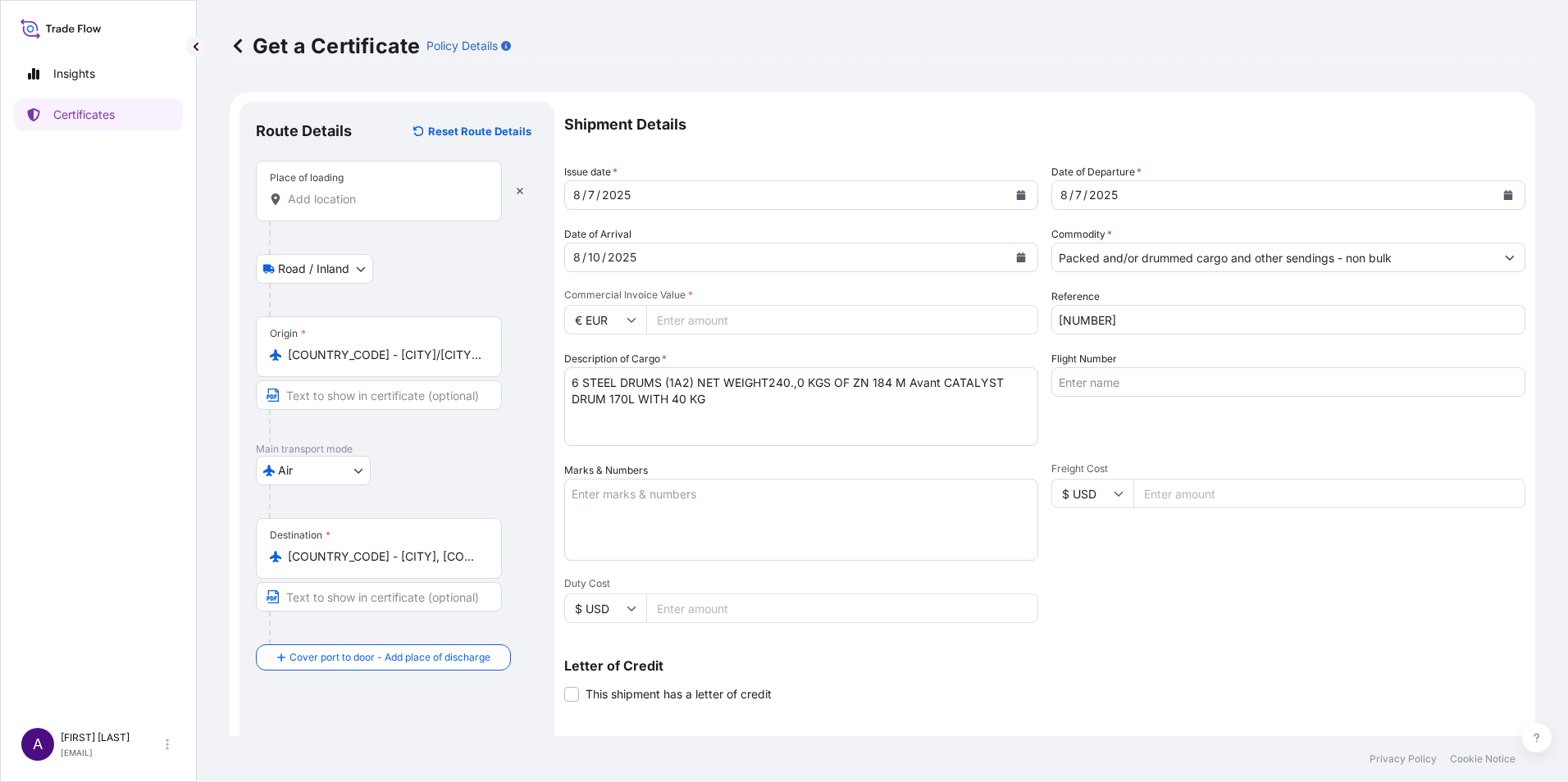 click on "Marks & Numbers" at bounding box center [801, 520] 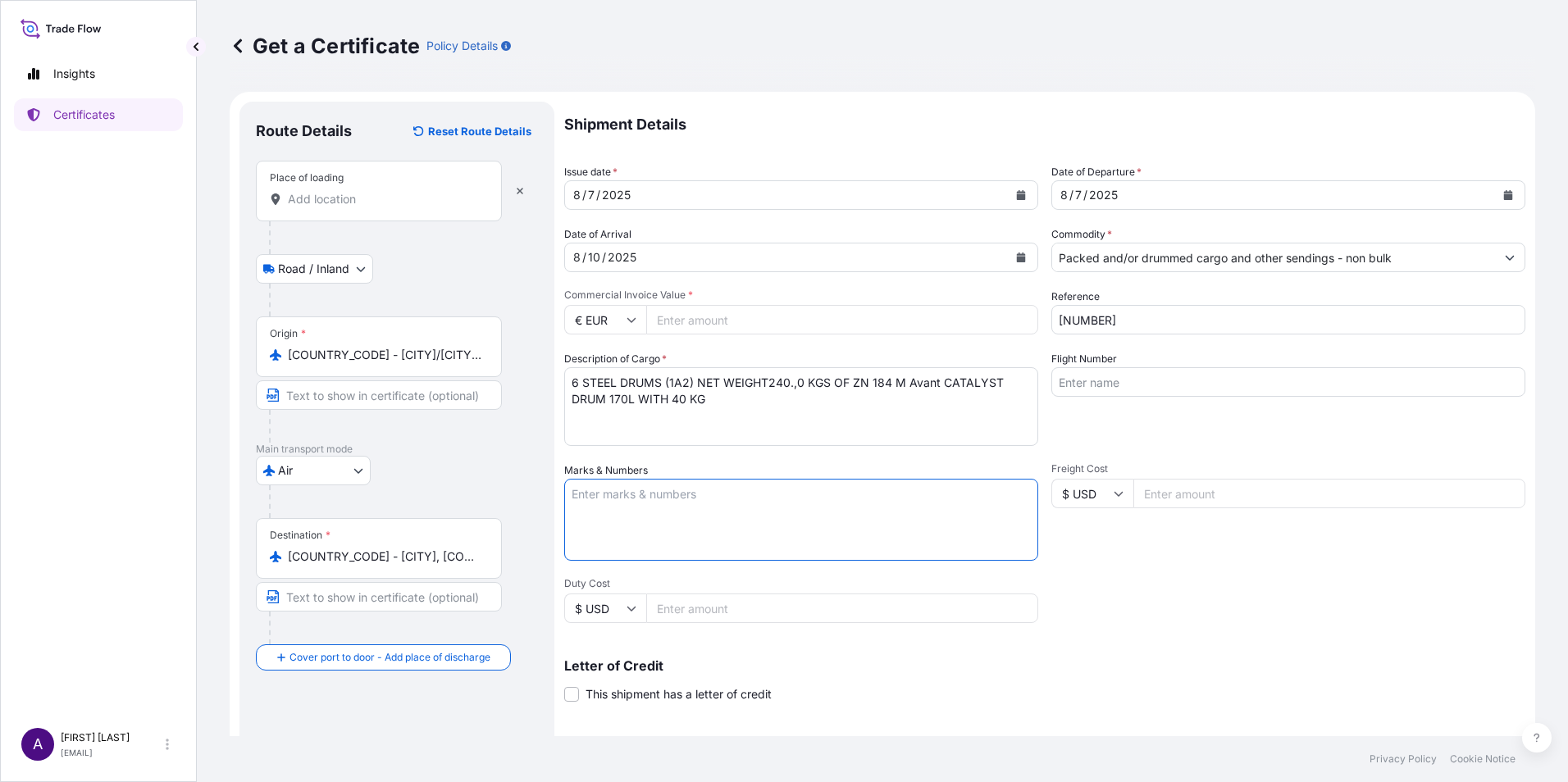paste on "FREIGHT PREPAID" 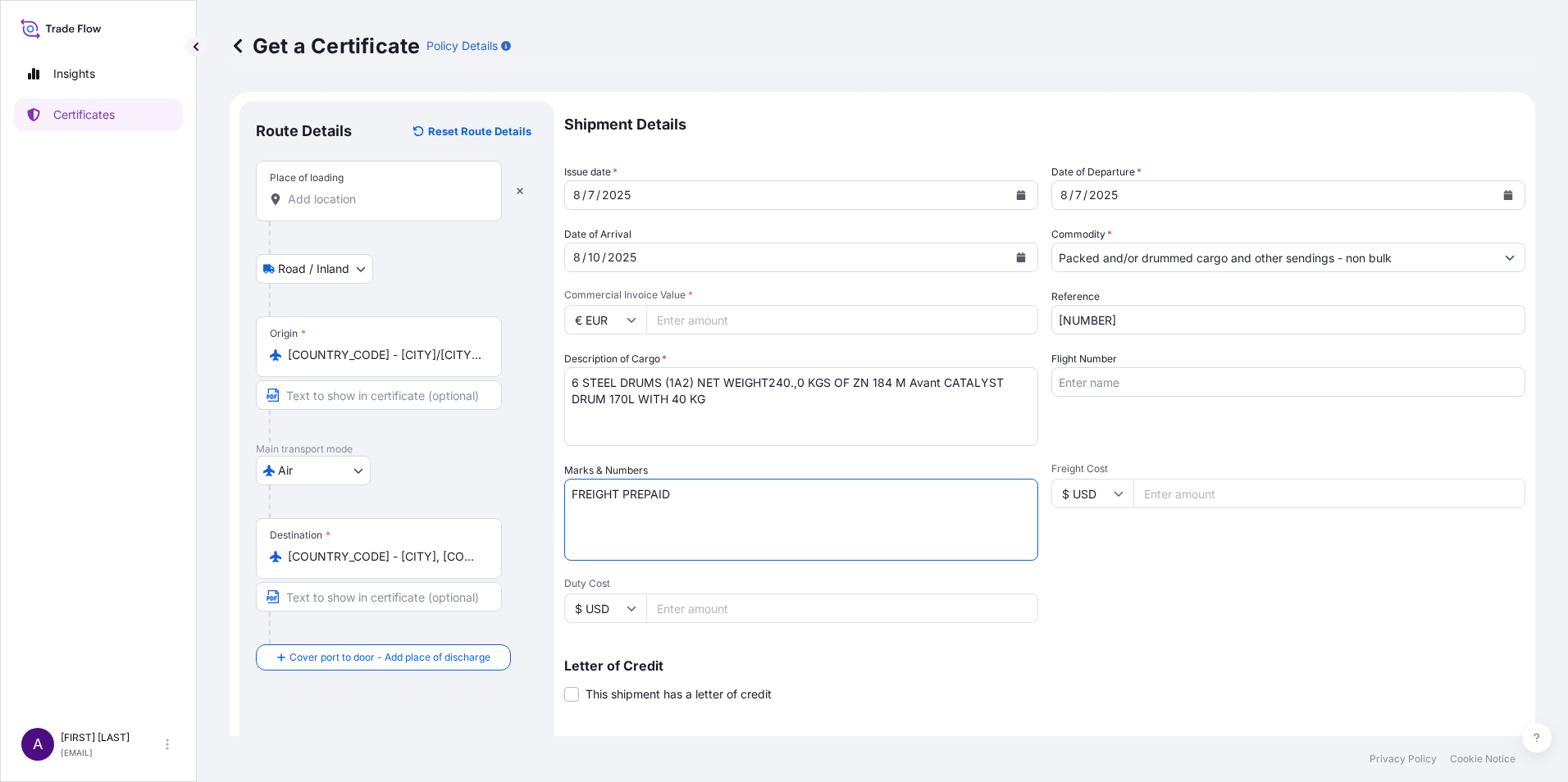 click on "FREIGHT PREPAID" at bounding box center (801, 520) 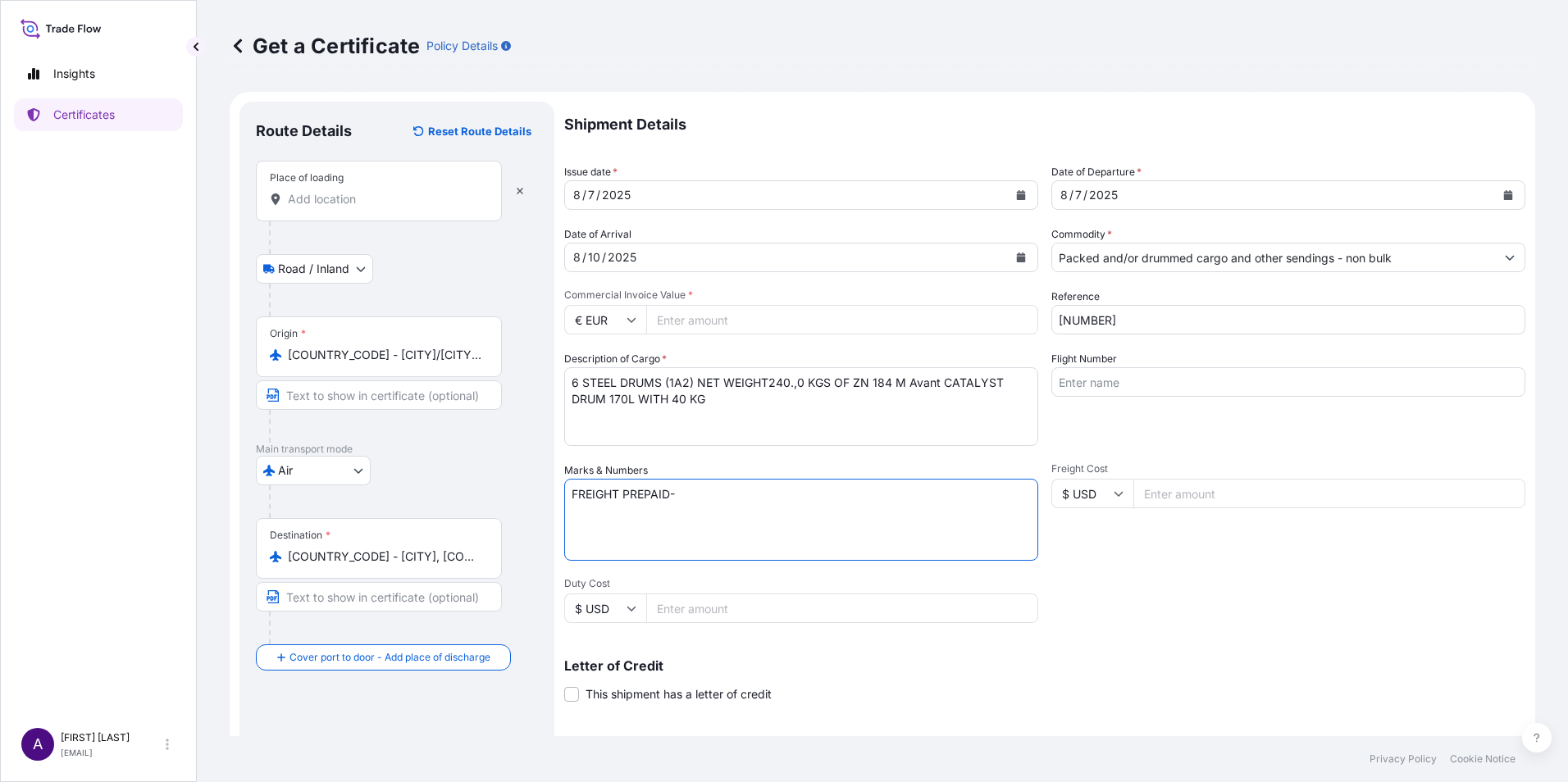 paste on "CIP GUANGZHOU AIRPORT" 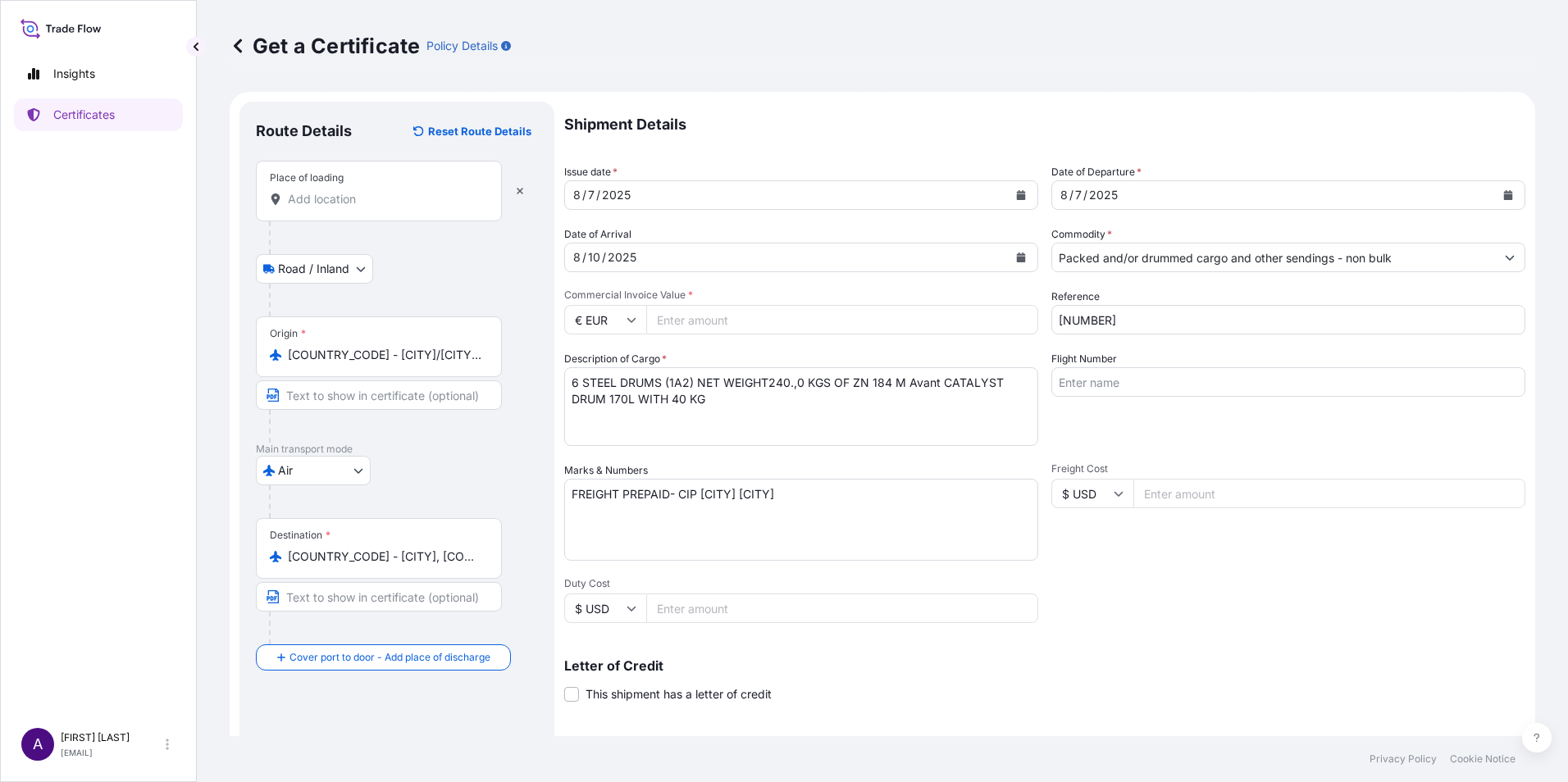 click on "FREIGHT PREPAID- CIP GUANGZHOU AIRPORT" at bounding box center [801, 520] 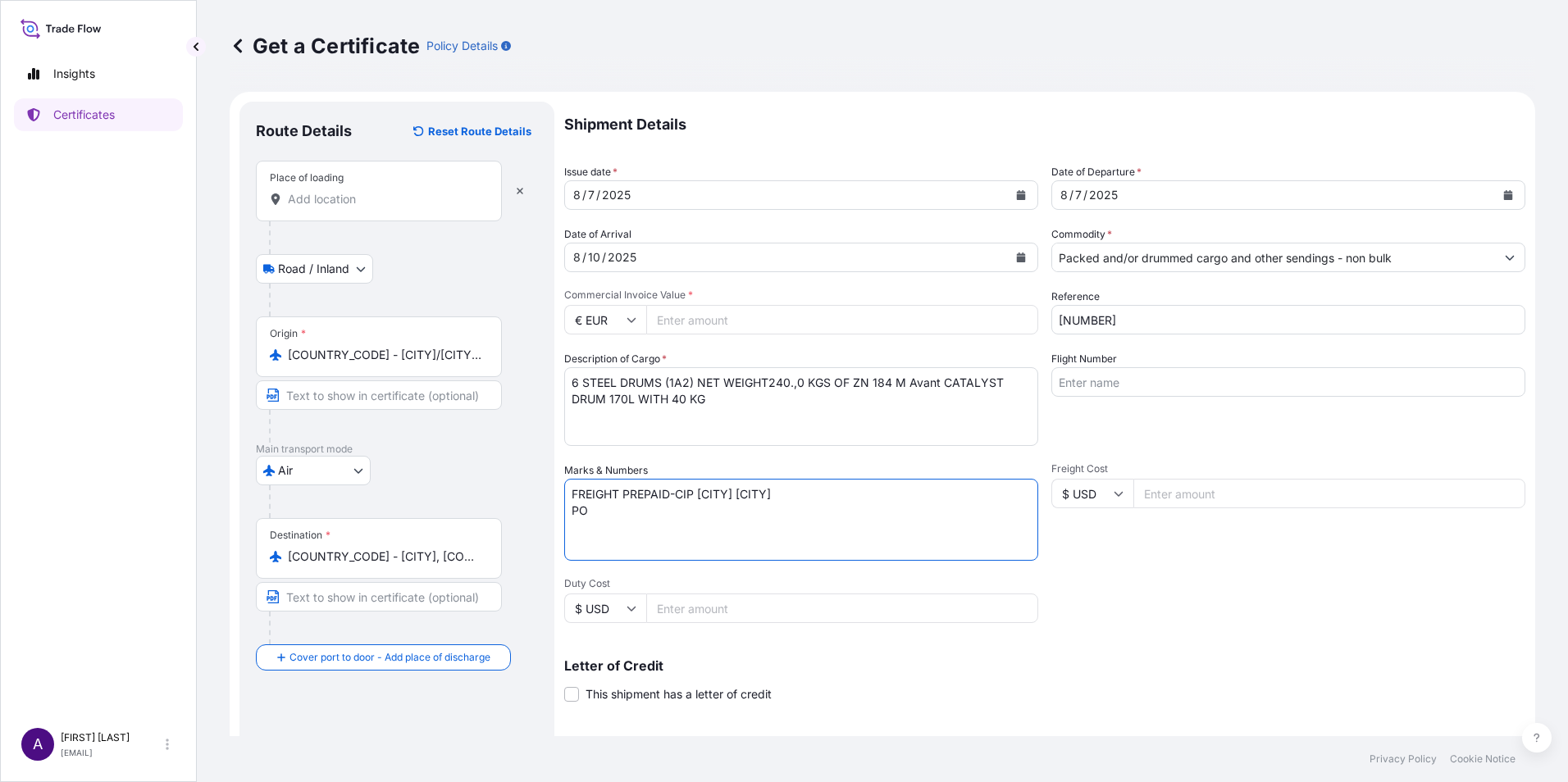 paste on "4500164063" 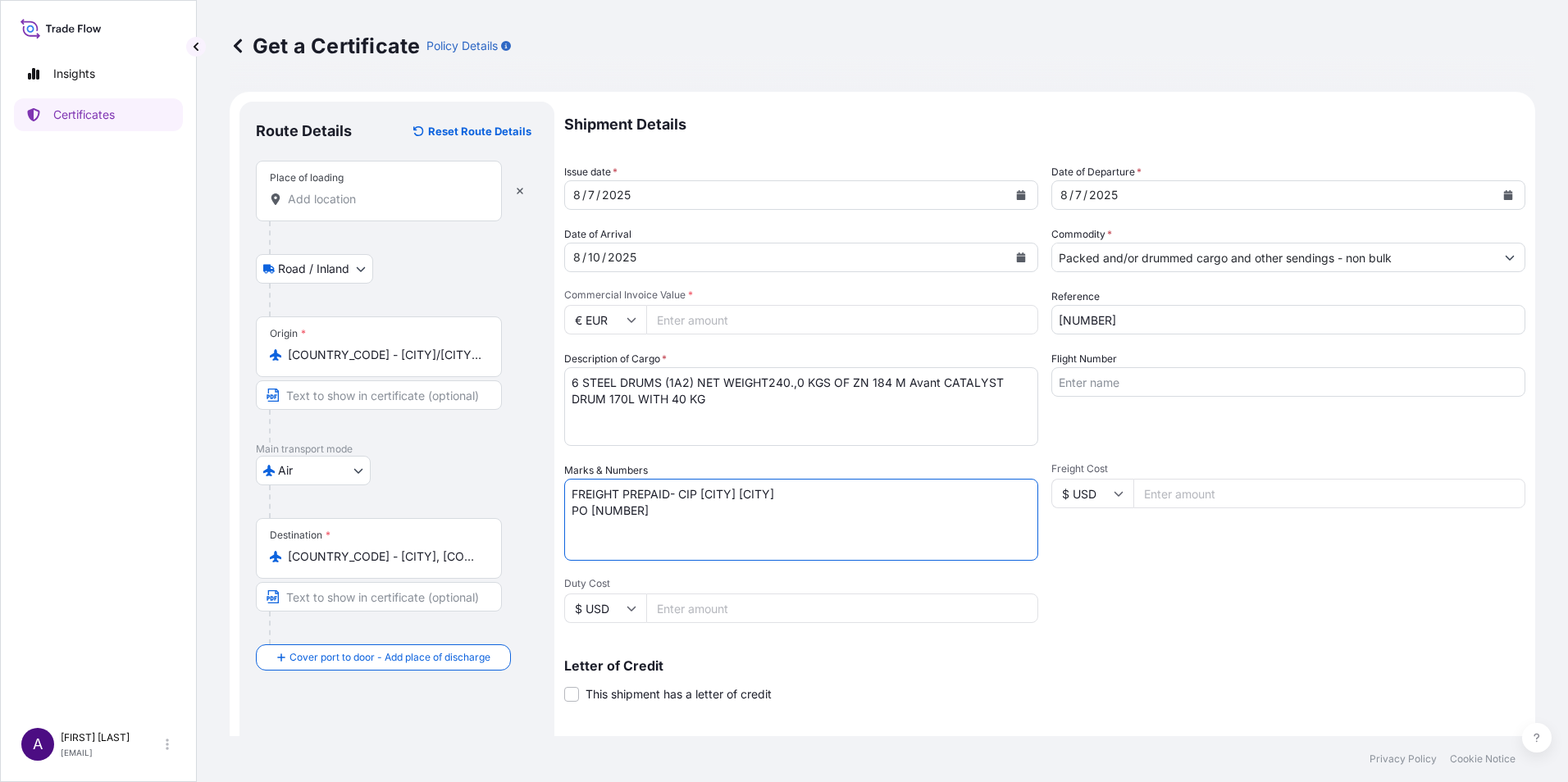 type on "FREIGHT PREPAID- CIP GUANGZHOU AIRPORT
PO 4500164063" 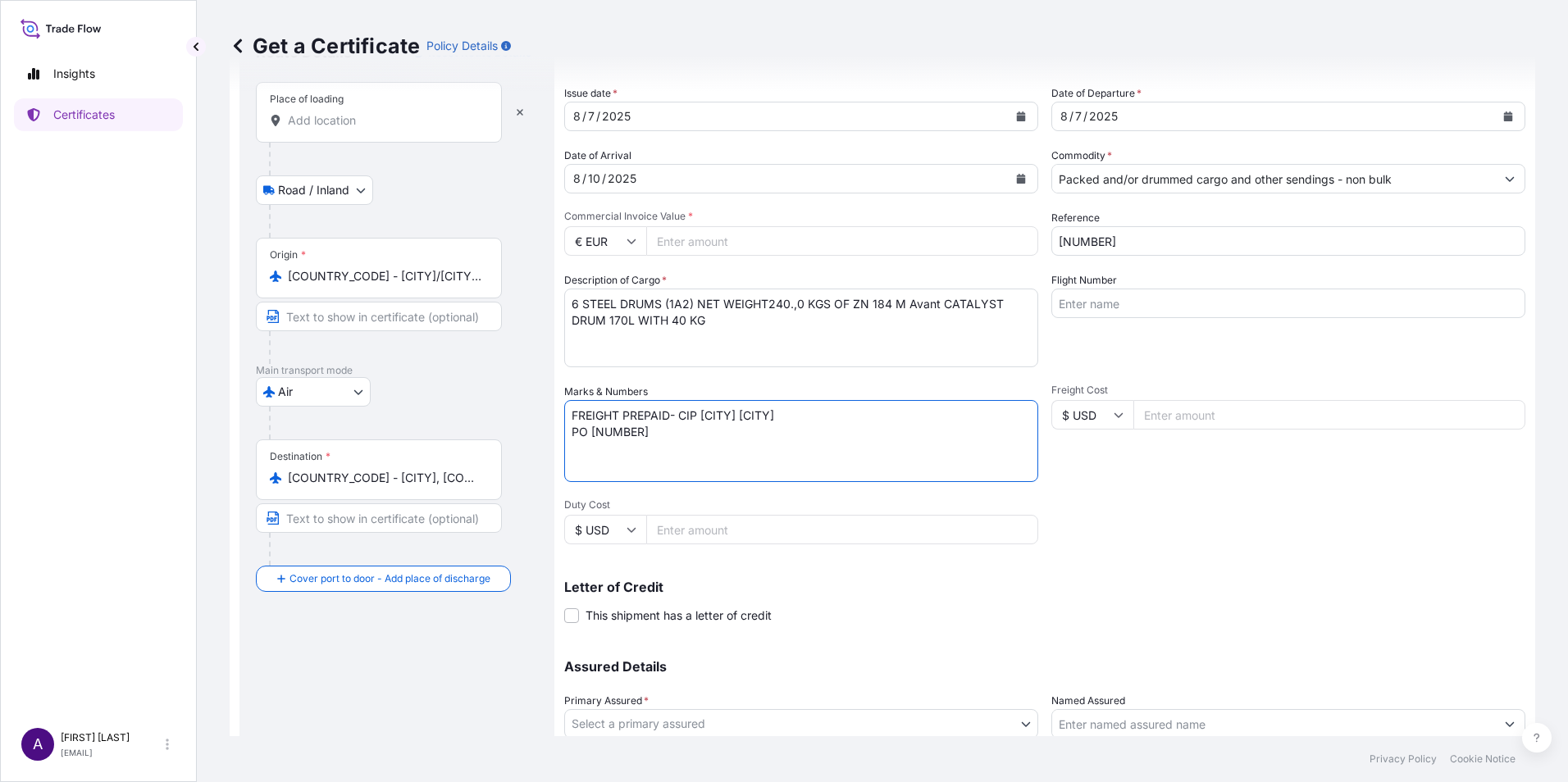 scroll, scrollTop: 164, scrollLeft: 0, axis: vertical 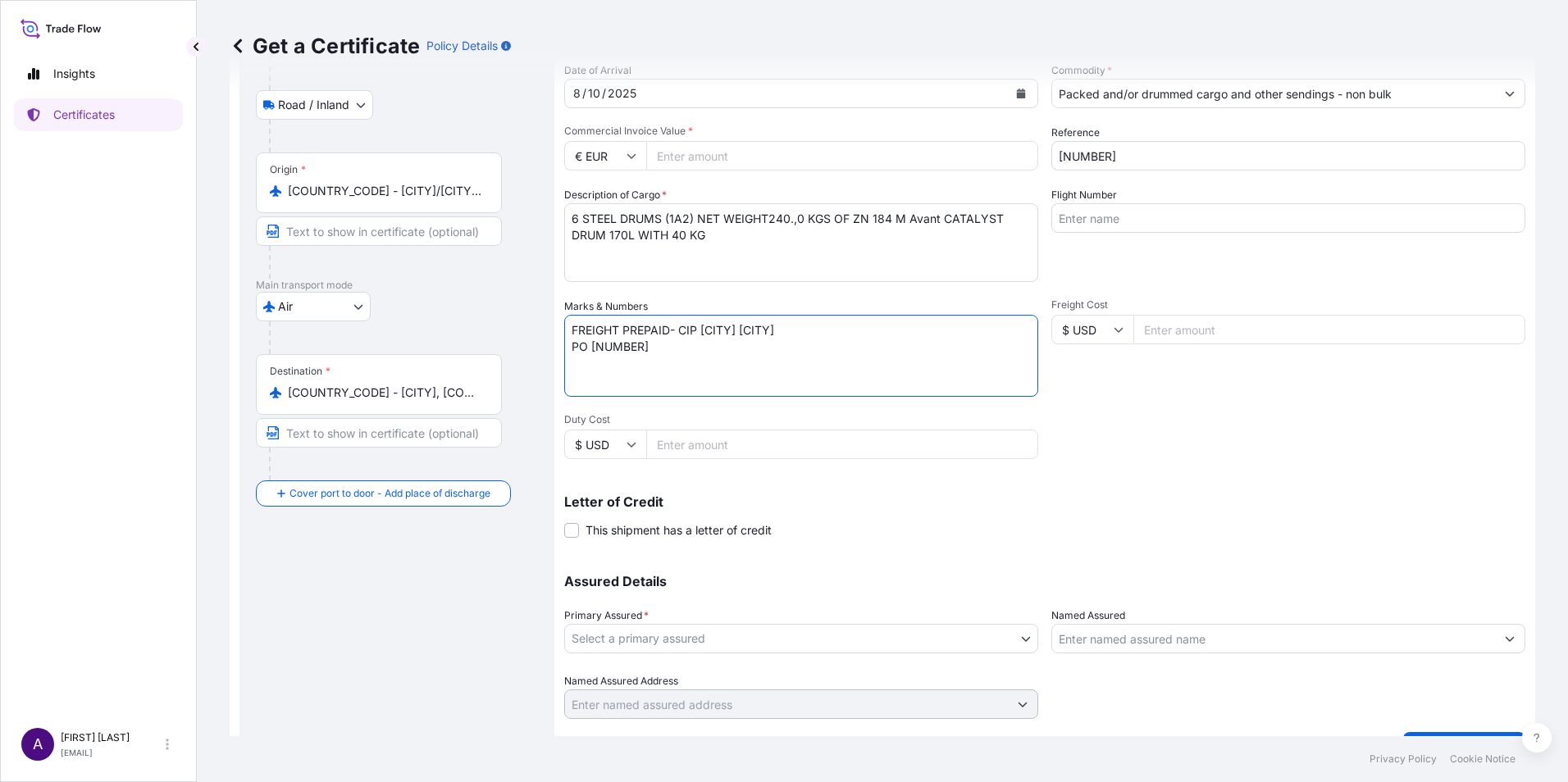 click on "Insights Certificates A Annamaria   Piergentili annamaria.piergentili@lyondellbasell.com Get a Certificate Policy Details Route Details Reset Route Details Place of loading Road / Inland Road / Inland Origin * ITMXP - Malpensa Apt/Milano, Italy Main transport mode Air Air Road Sea Destination * CNGGZ - Guangzhou, China Cover port to door - Add place of discharge Road / Inland Road / Inland Place of Discharge Shipment Details Issue date * 8 / 7 / 2025 Date of Departure * 8 / 7 / 2025 Date of Arrival 8 / 10 / 2025 Commodity * Packed and/or drummed cargo and other sendings - non bulk Packing Category Commercial Invoice Value    * € EUR 192000 Reference 5013099175 Description of Cargo * 6 STEEL DRUMS (1A2) NET WEIGHT240.,0 KGS OF ZN 184 M Avant CATALYST
DRUM 170L WITH 40 KG Flight Number Marks & Numbers FREIGHT PREPAID- CIP GUANGZHOU AIRPORT
PO 4500164063 Freight Cost   $ USD Duty Cost   $ USD Letter of Credit This shipment has a letter of credit Letter of credit * Assured Details Primary Assured *" at bounding box center (784, 391) 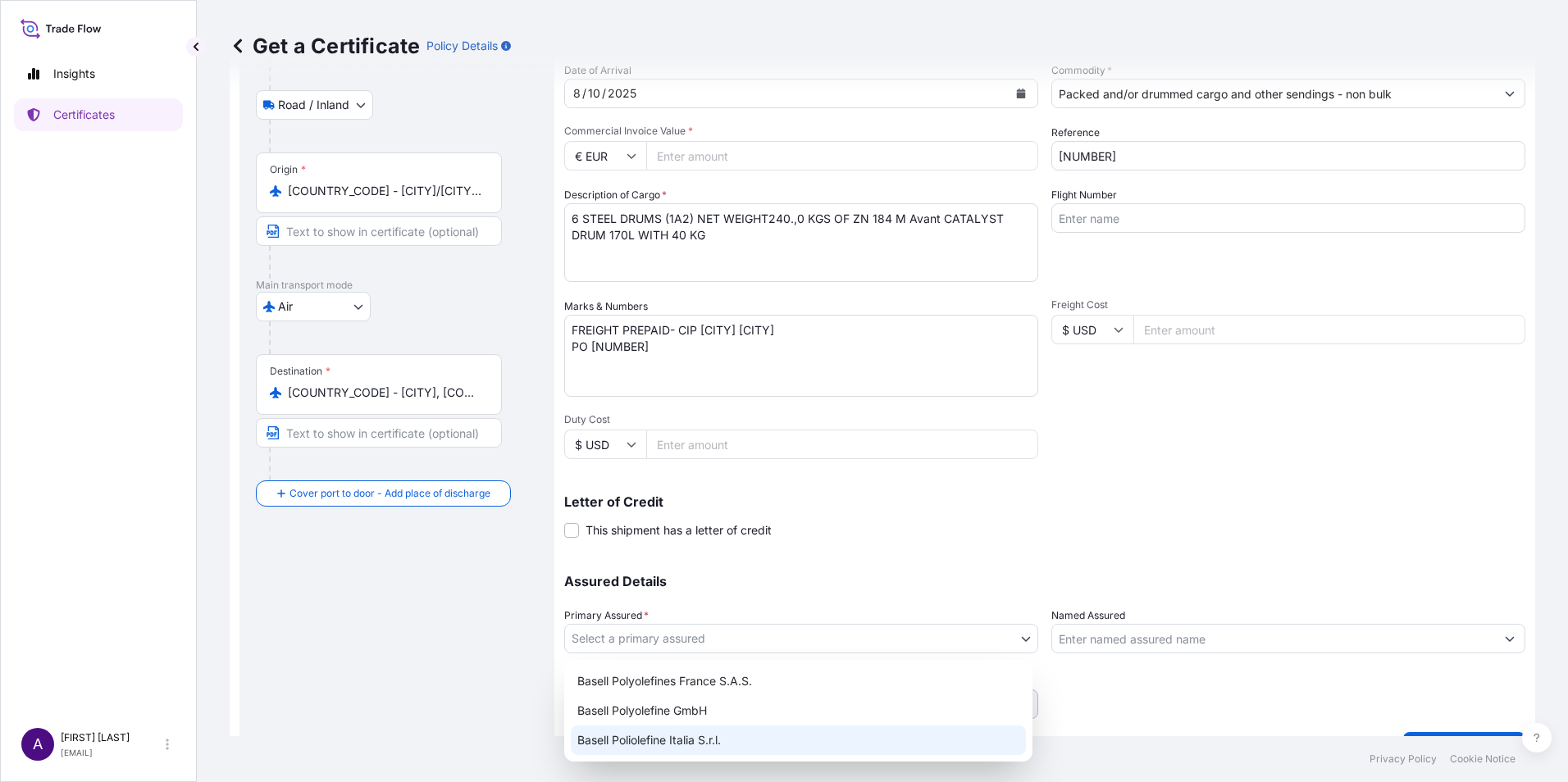 click on "Basell Poliolefine Italia S.r.l." at bounding box center [798, 740] 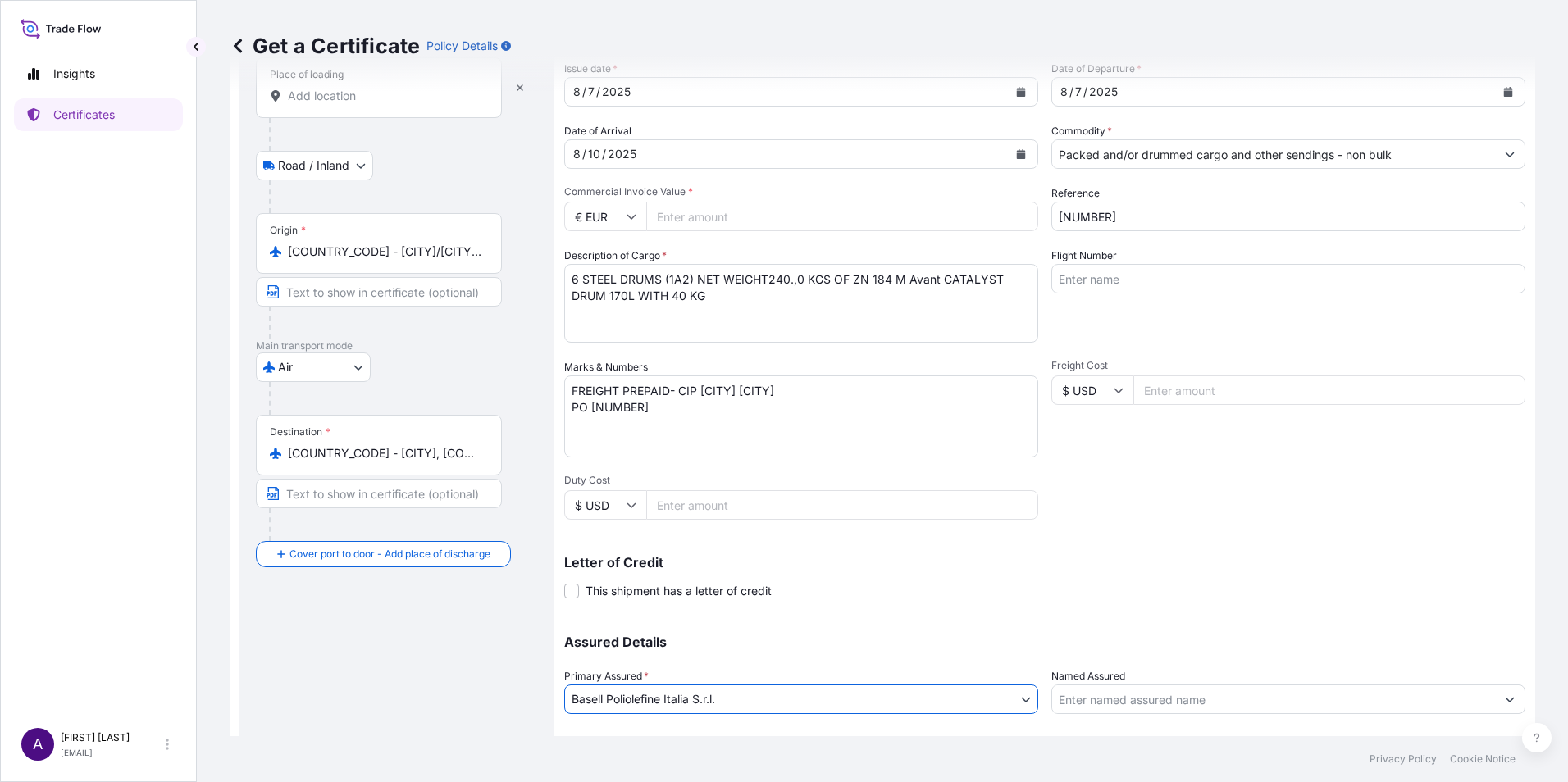 scroll, scrollTop: 202, scrollLeft: 0, axis: vertical 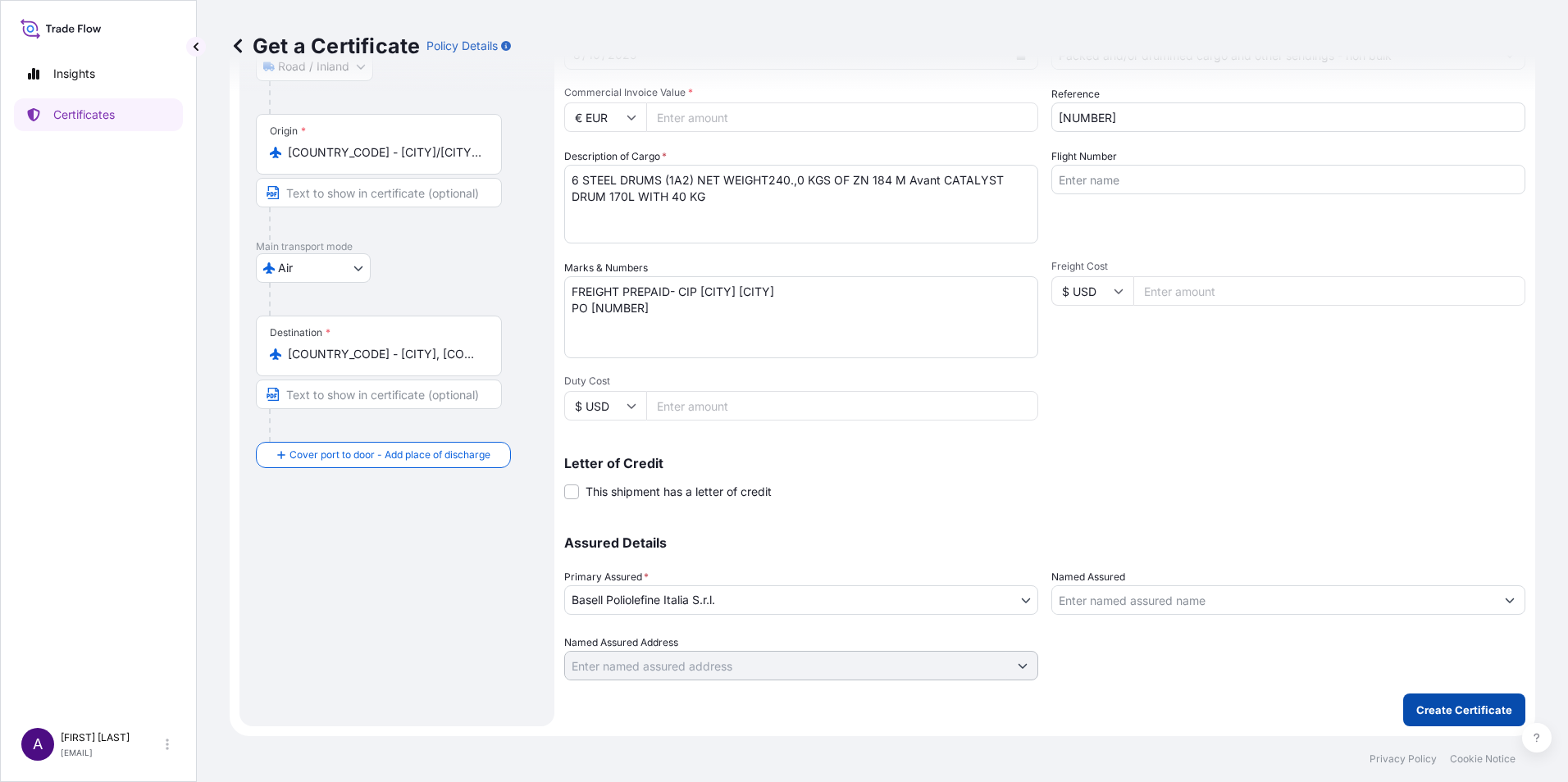 click on "Create Certificate" at bounding box center [1464, 710] 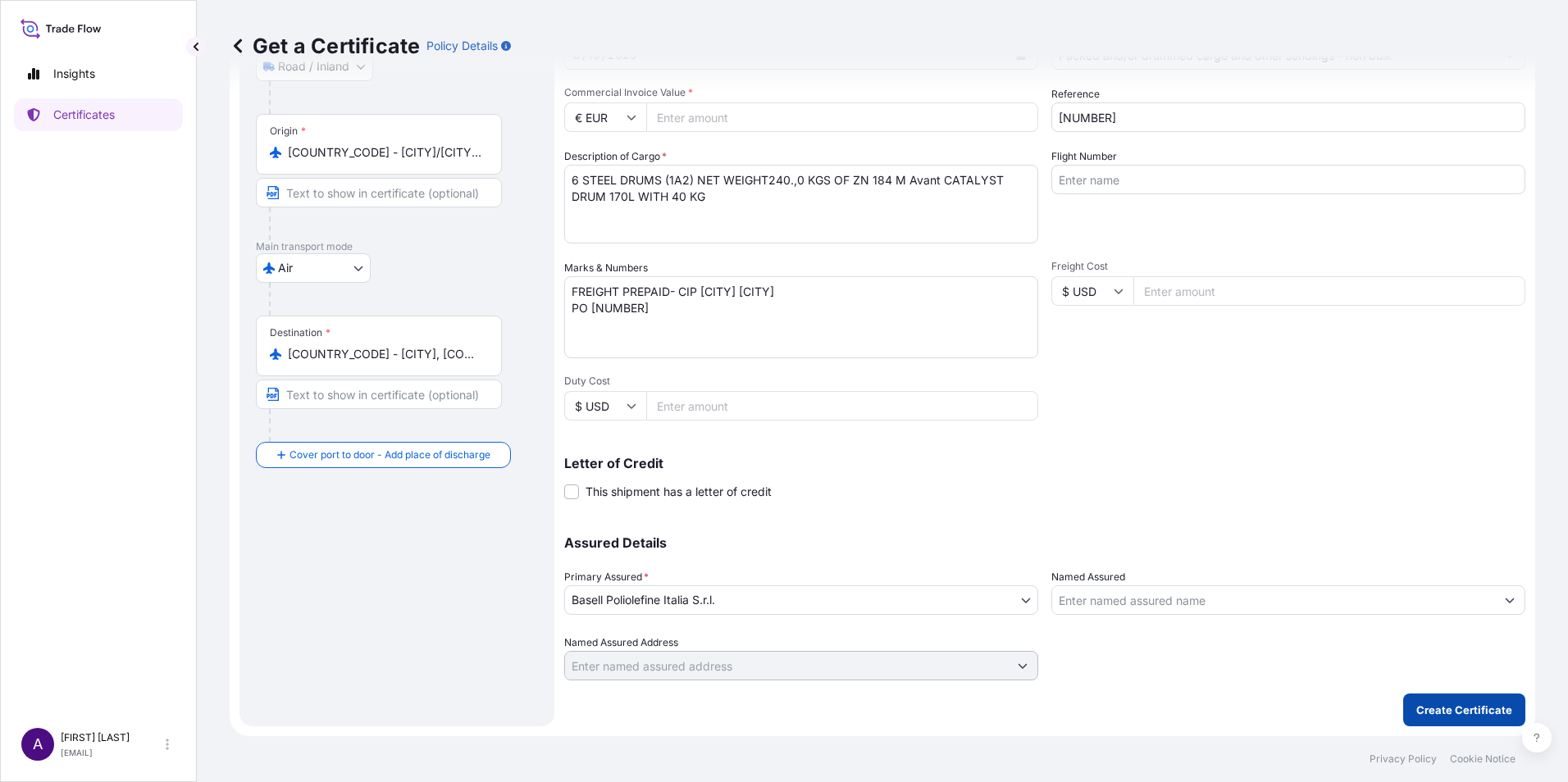click on "Create Certificate" at bounding box center [1464, 710] 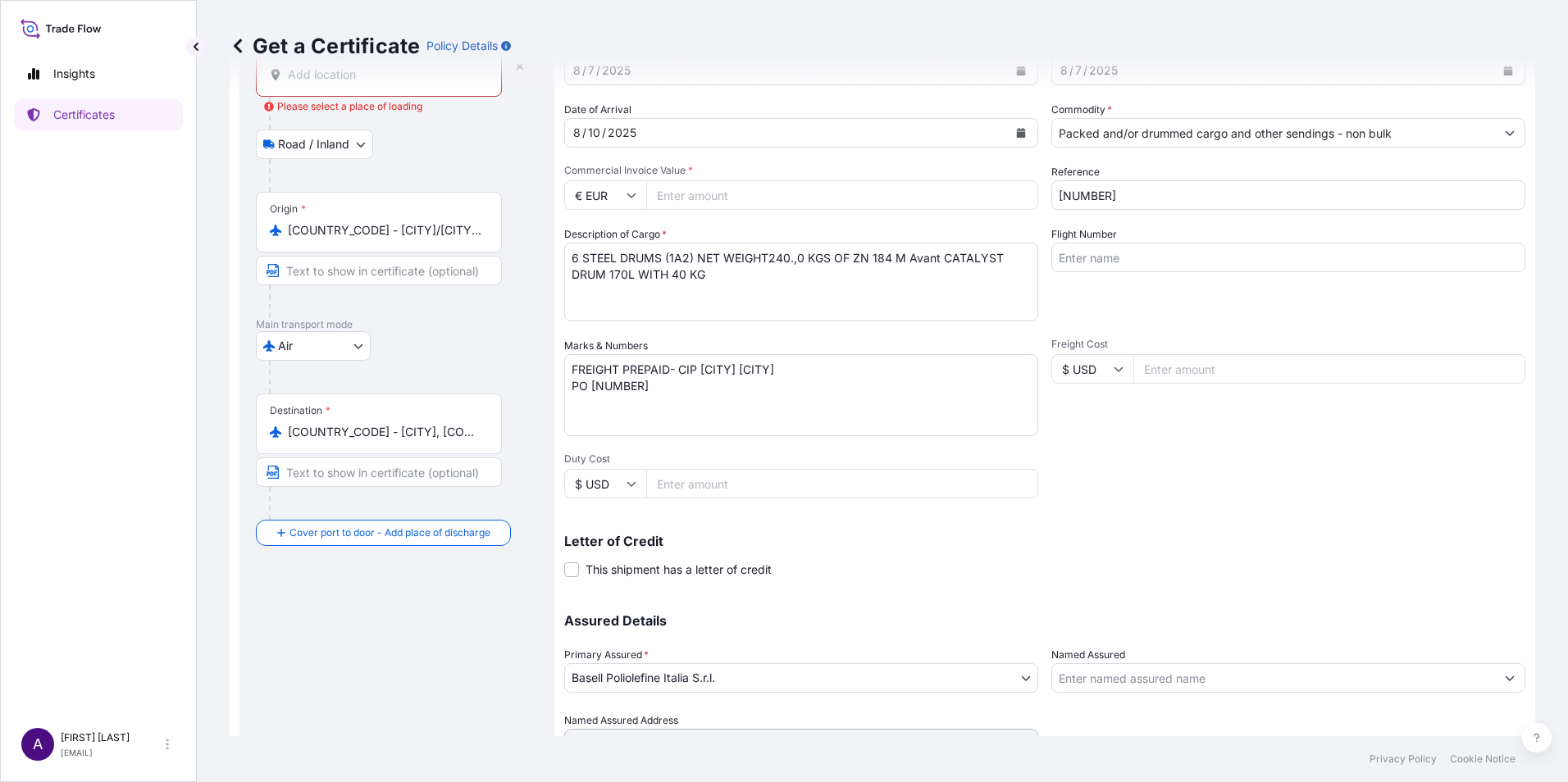 scroll, scrollTop: 0, scrollLeft: 0, axis: both 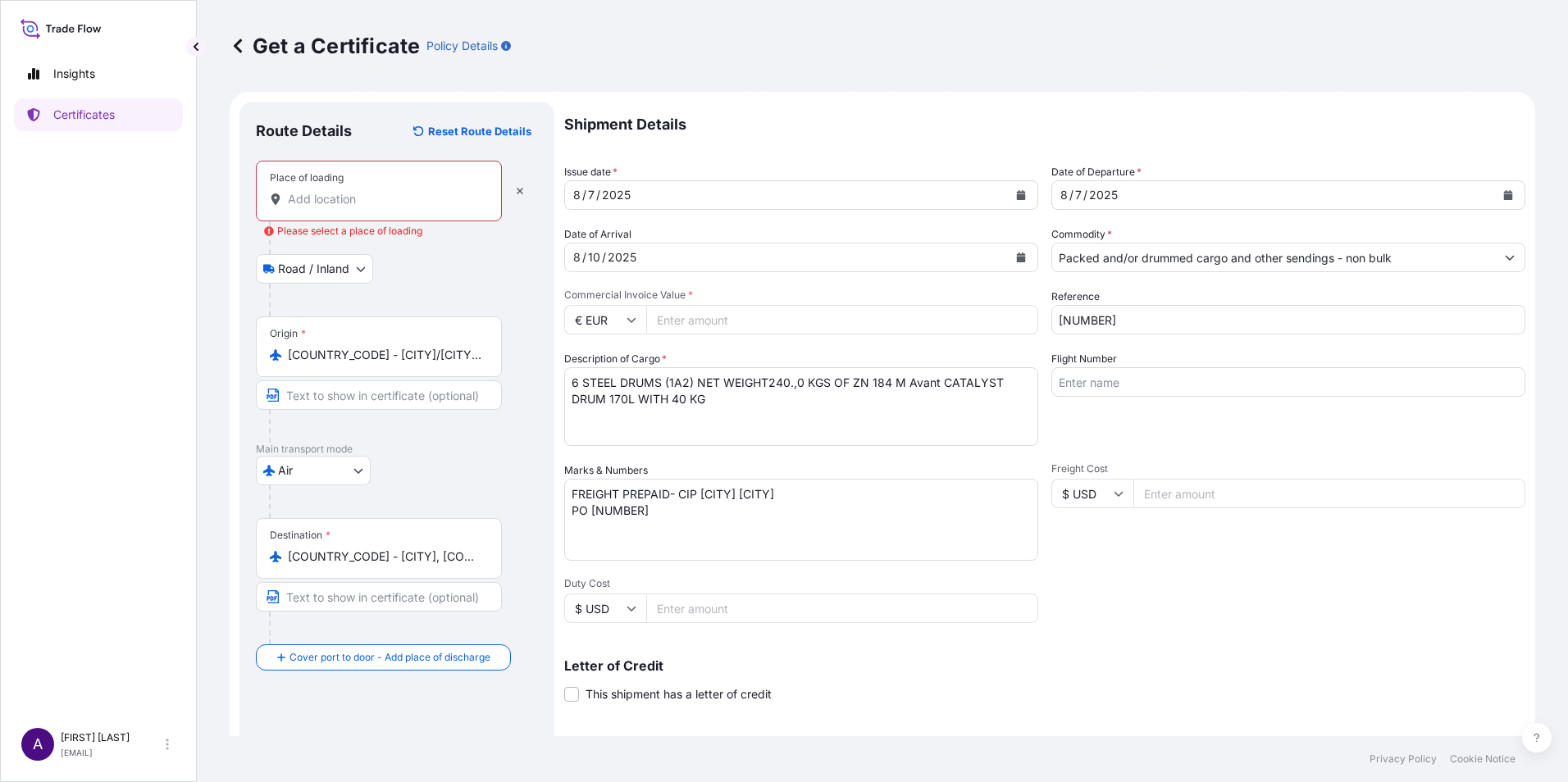click on "Flight Number" at bounding box center (1288, 382) 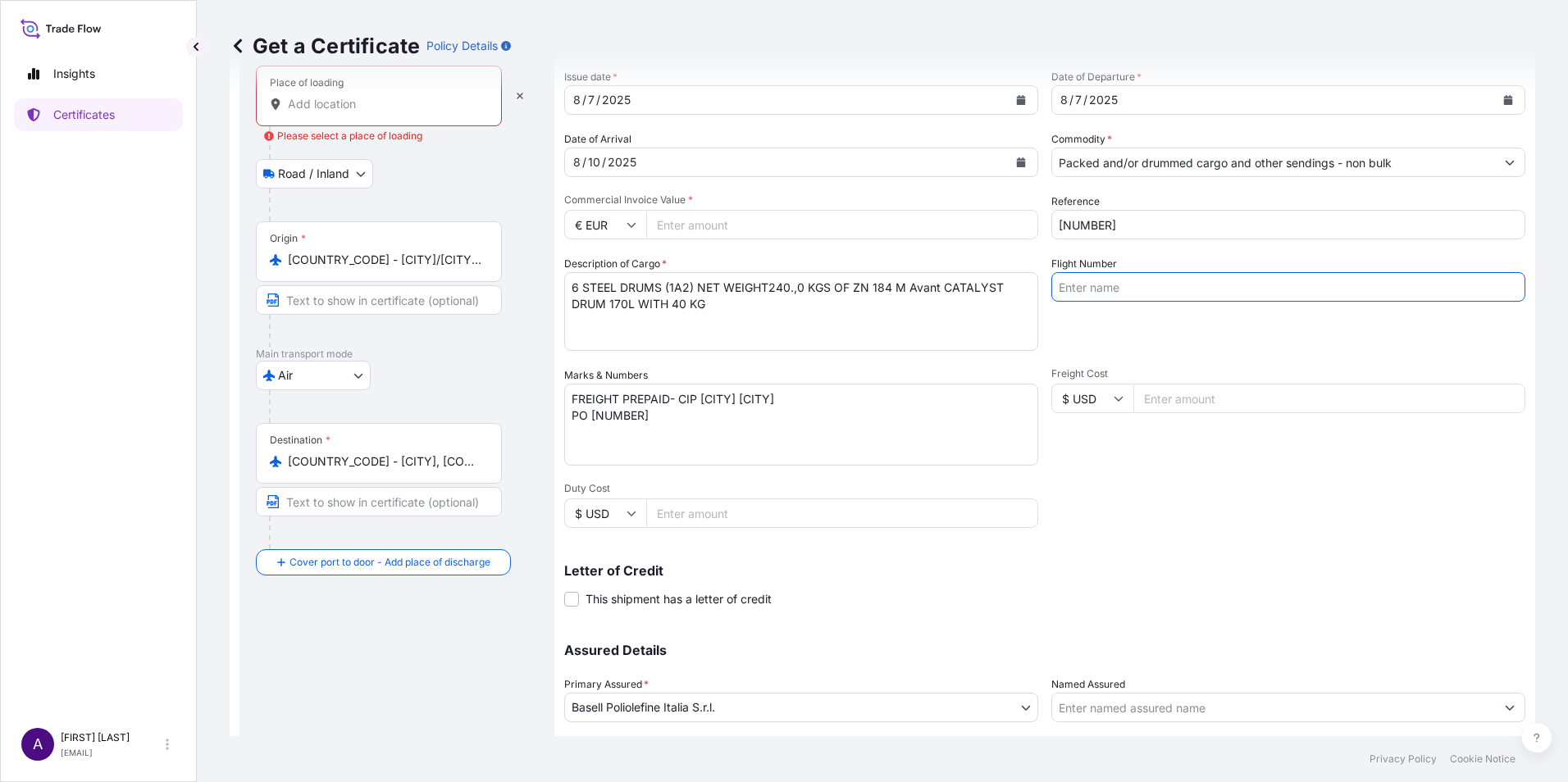 scroll, scrollTop: 202, scrollLeft: 0, axis: vertical 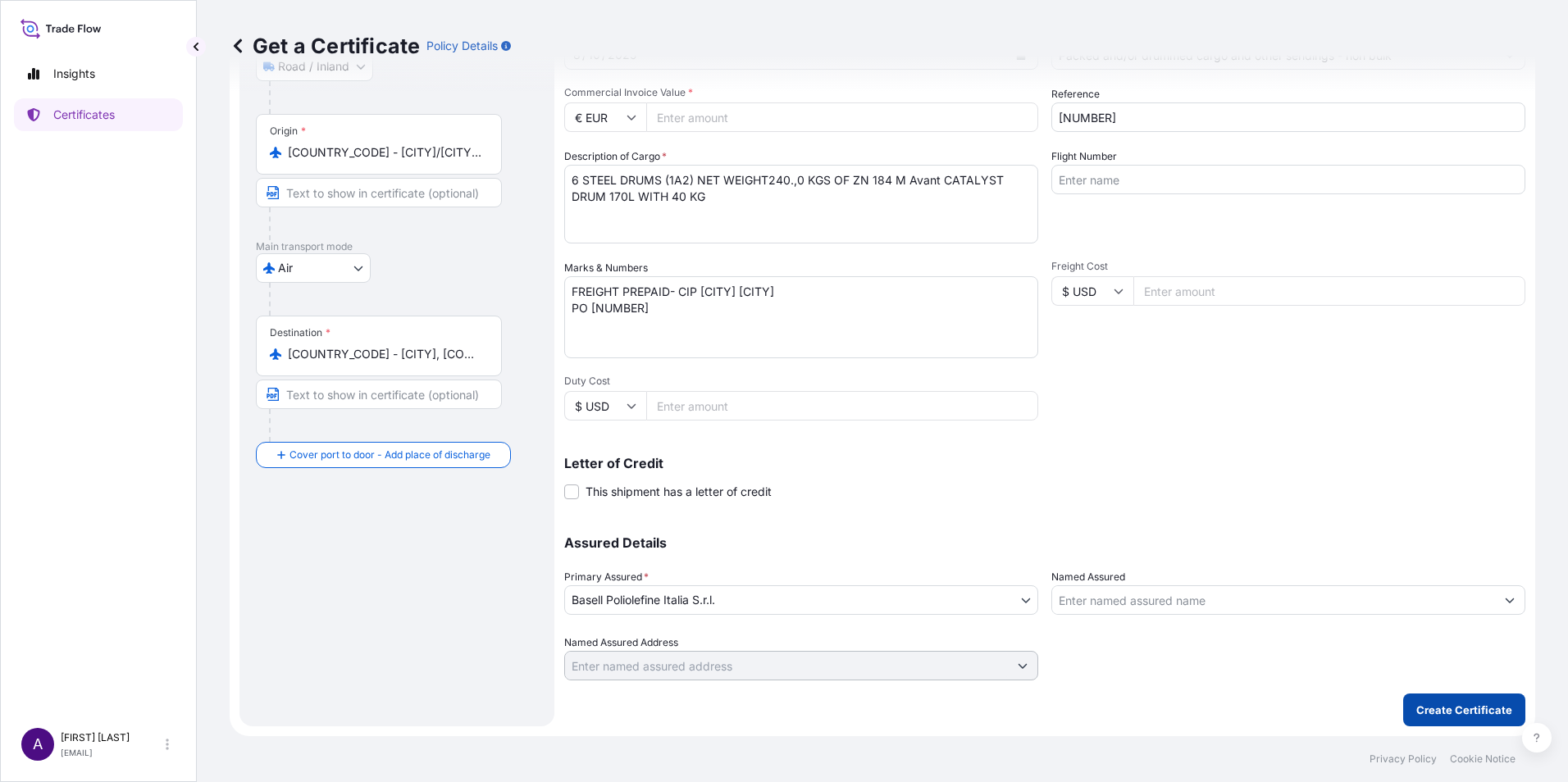 click on "Create Certificate" at bounding box center (1464, 710) 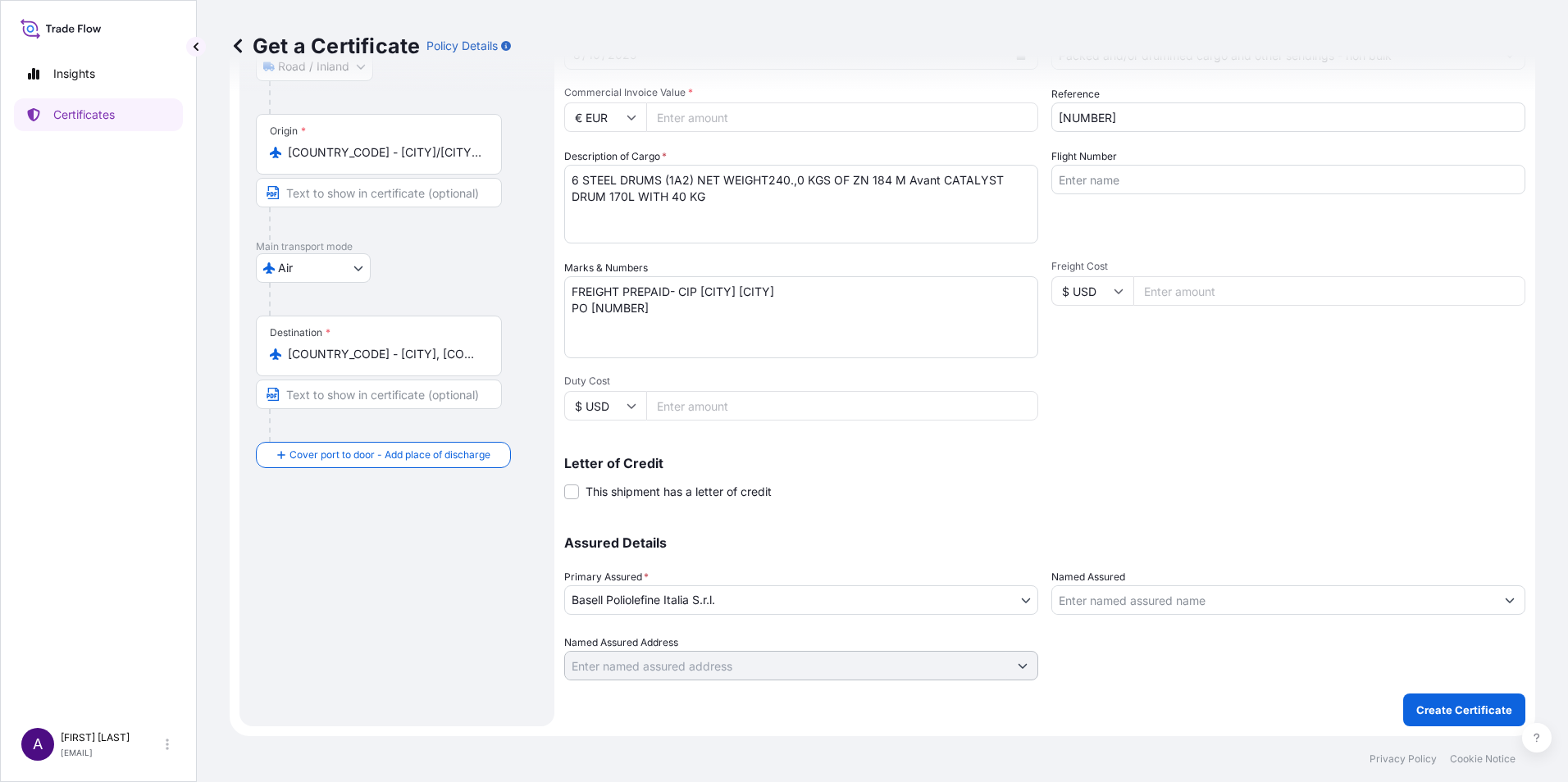 click on "Flight Number" at bounding box center (1288, 180) 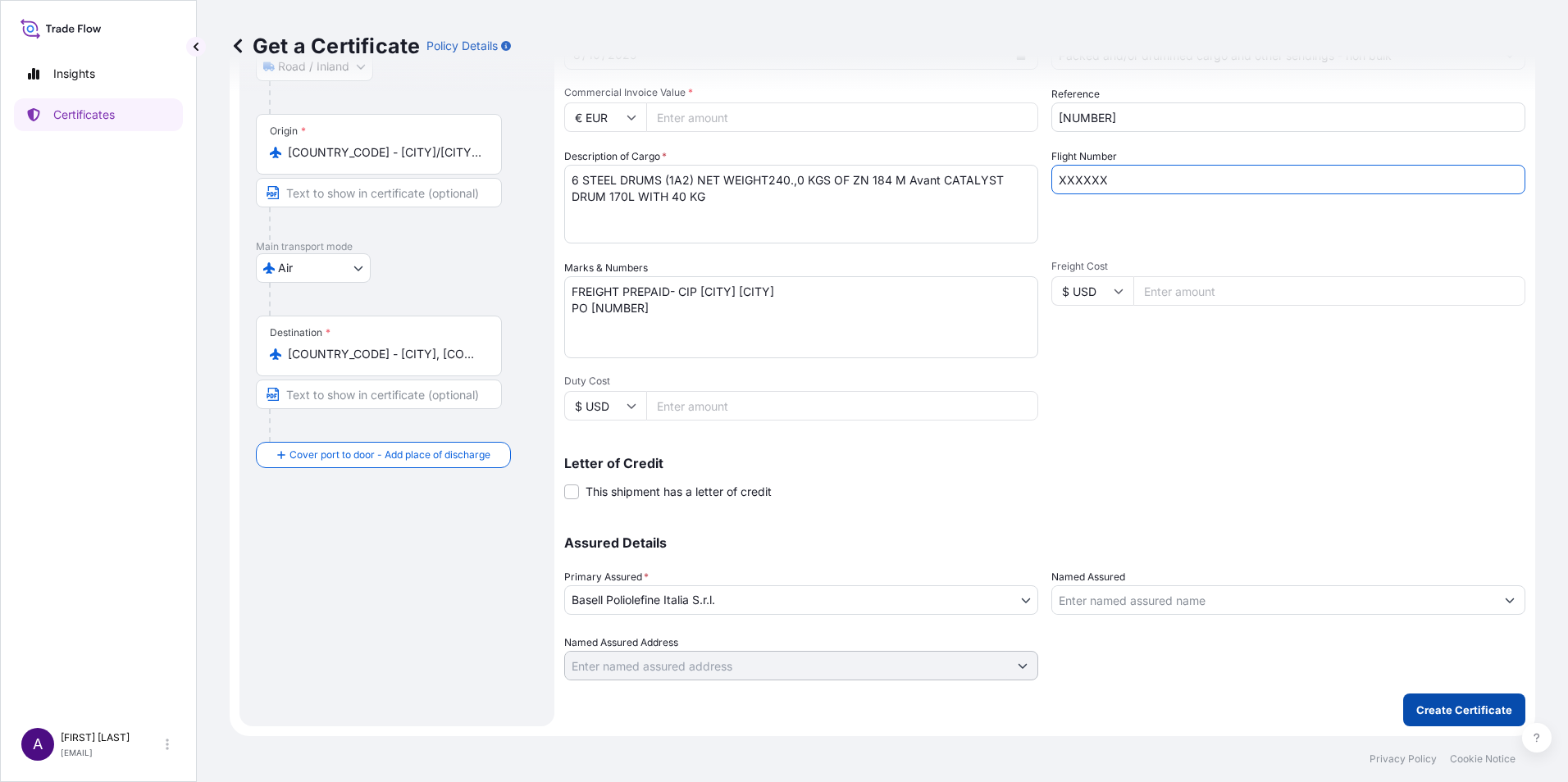 type on "XXXXXX" 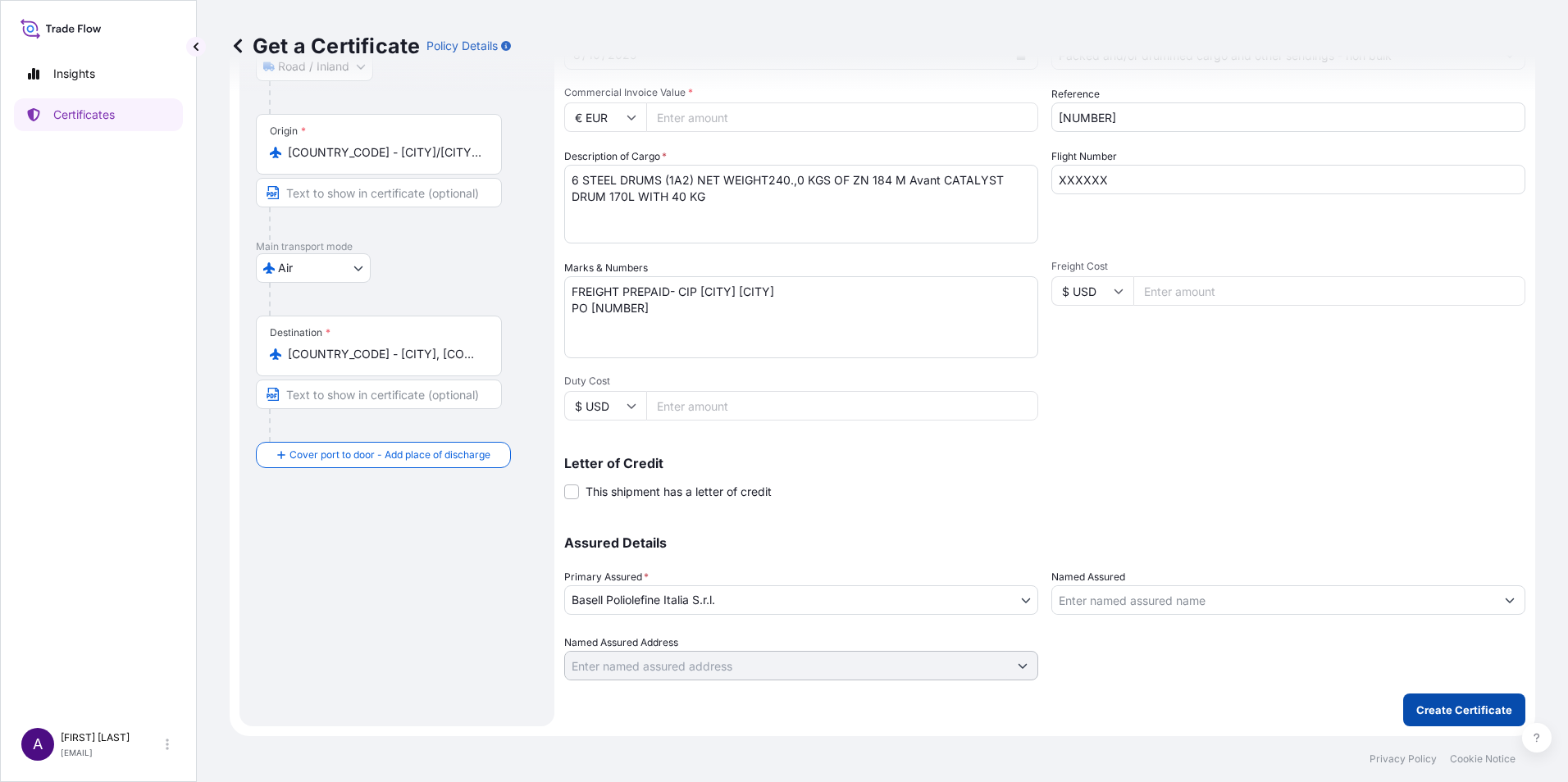 click on "Create Certificate" at bounding box center [1464, 710] 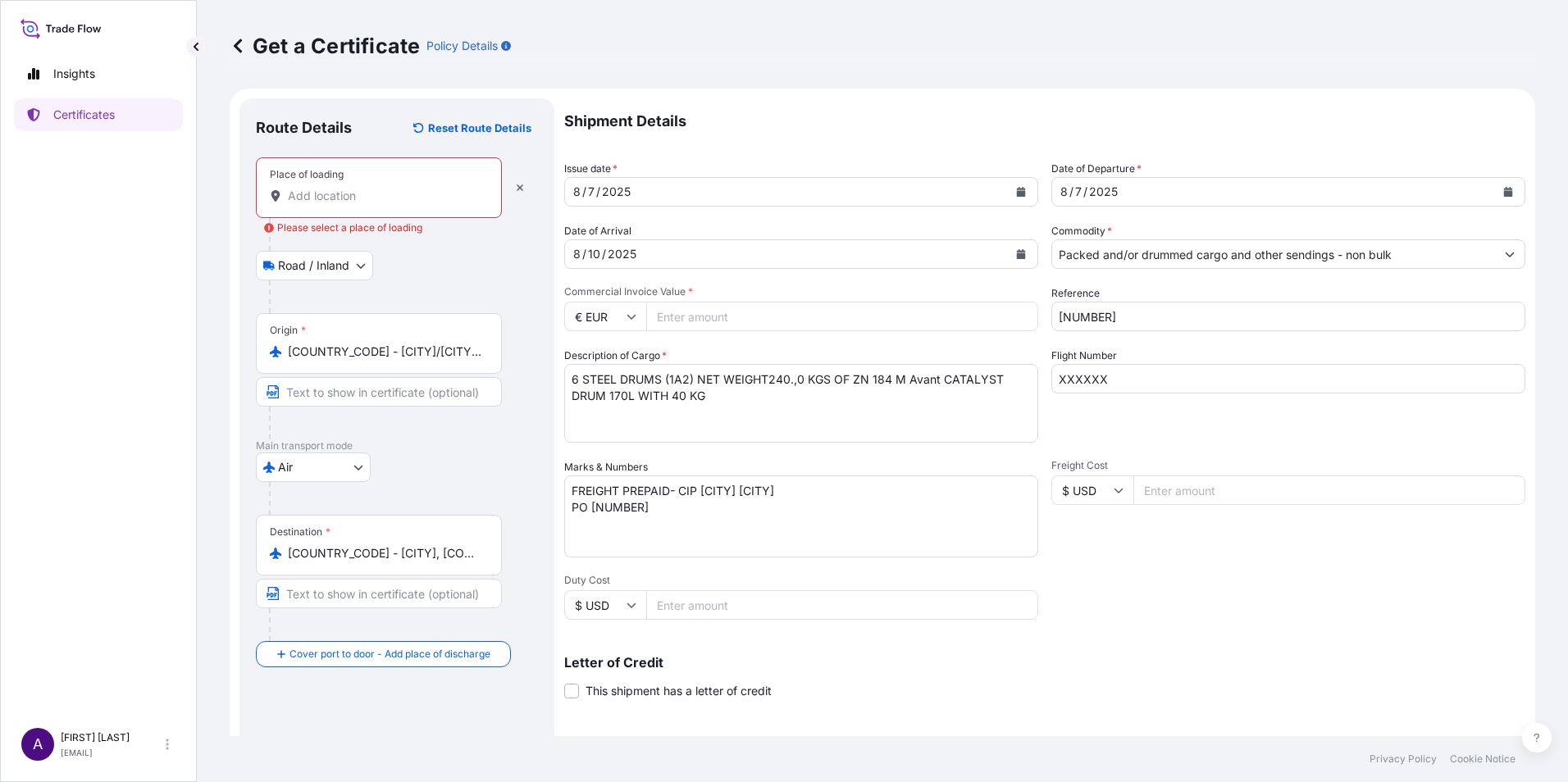 scroll, scrollTop: 0, scrollLeft: 0, axis: both 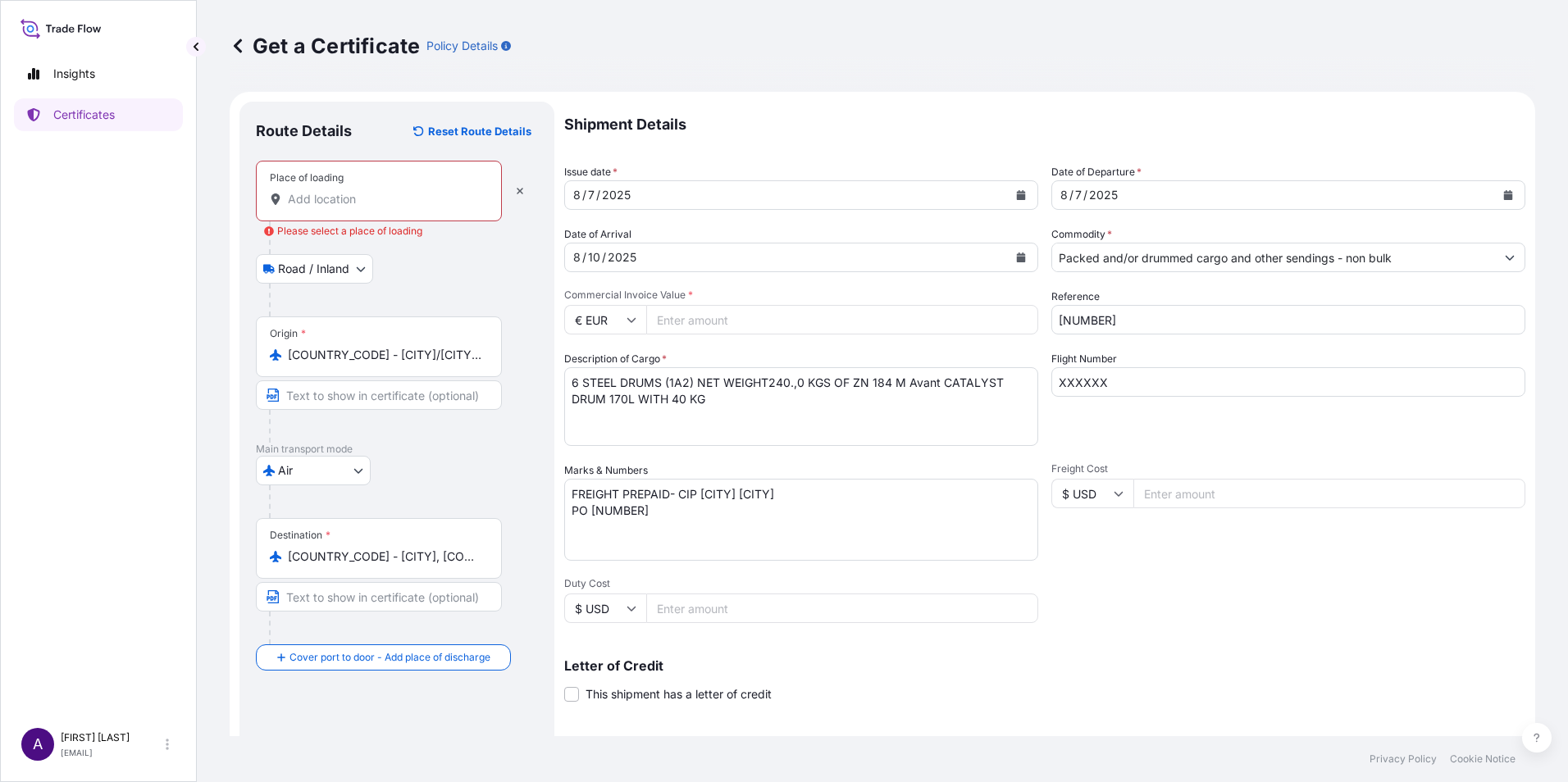 click on "Place of loading Please select a place of loading" at bounding box center (385, 199) 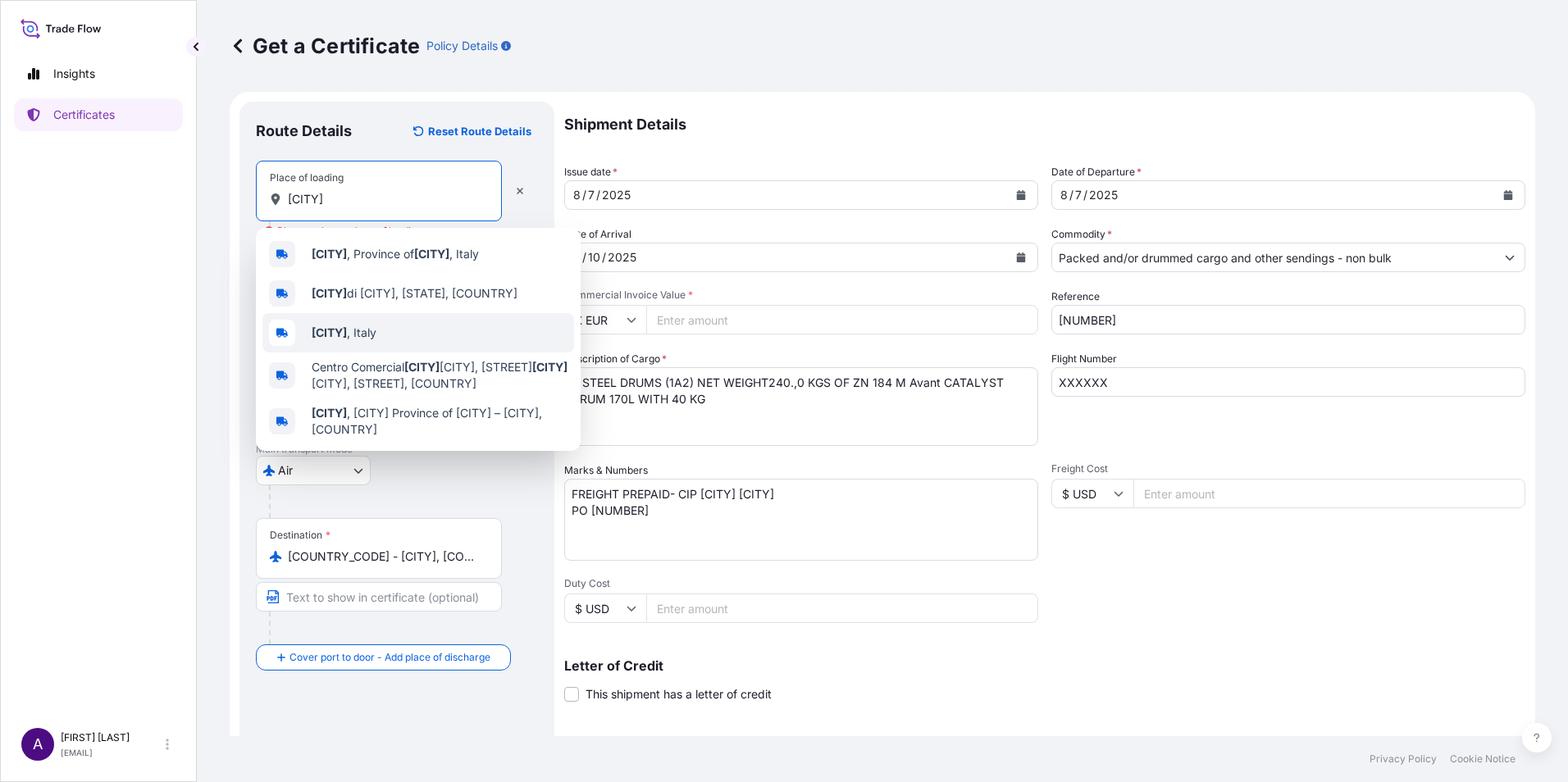 click on "Ferrara" at bounding box center [329, 332] 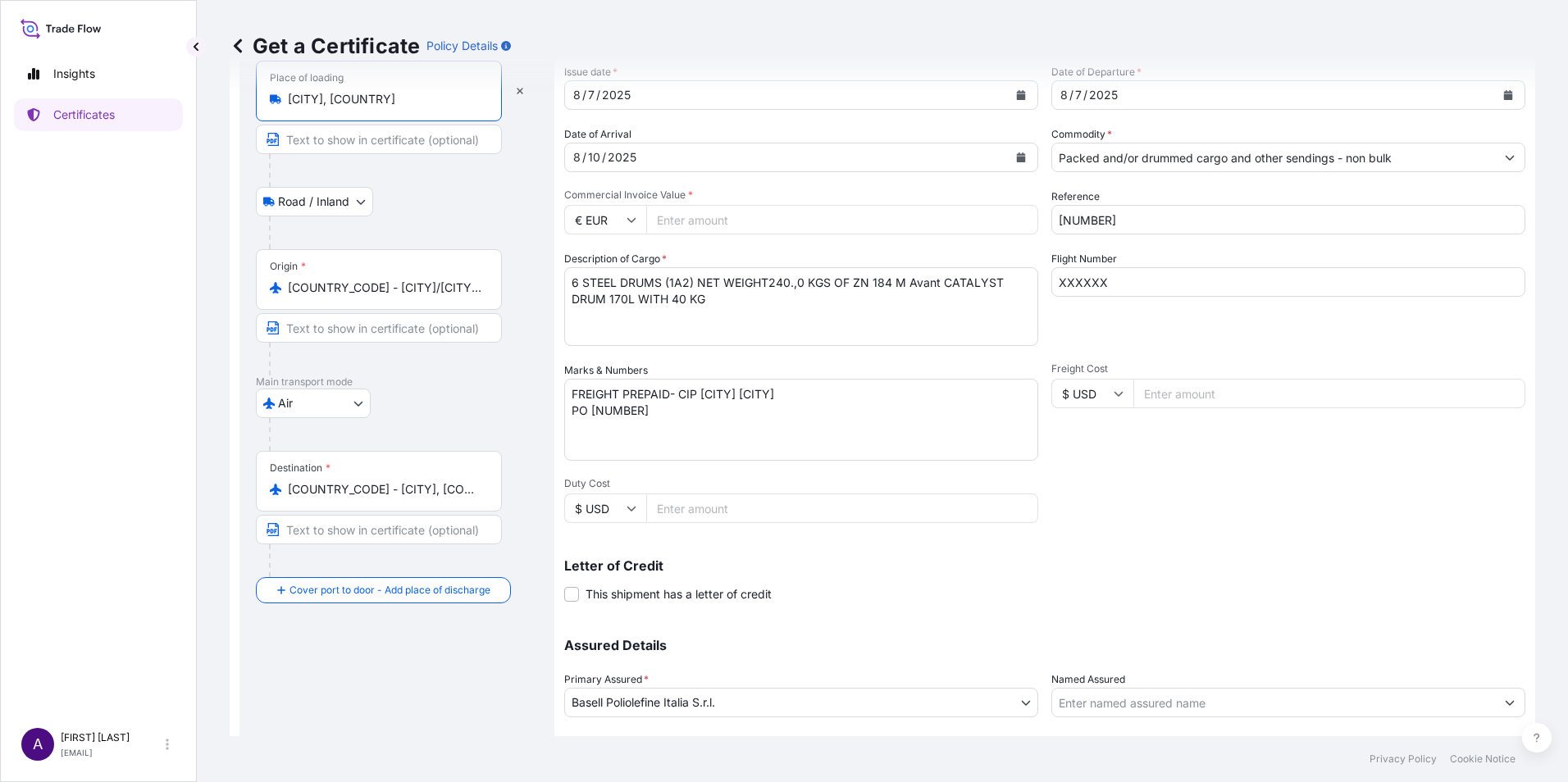 scroll, scrollTop: 202, scrollLeft: 0, axis: vertical 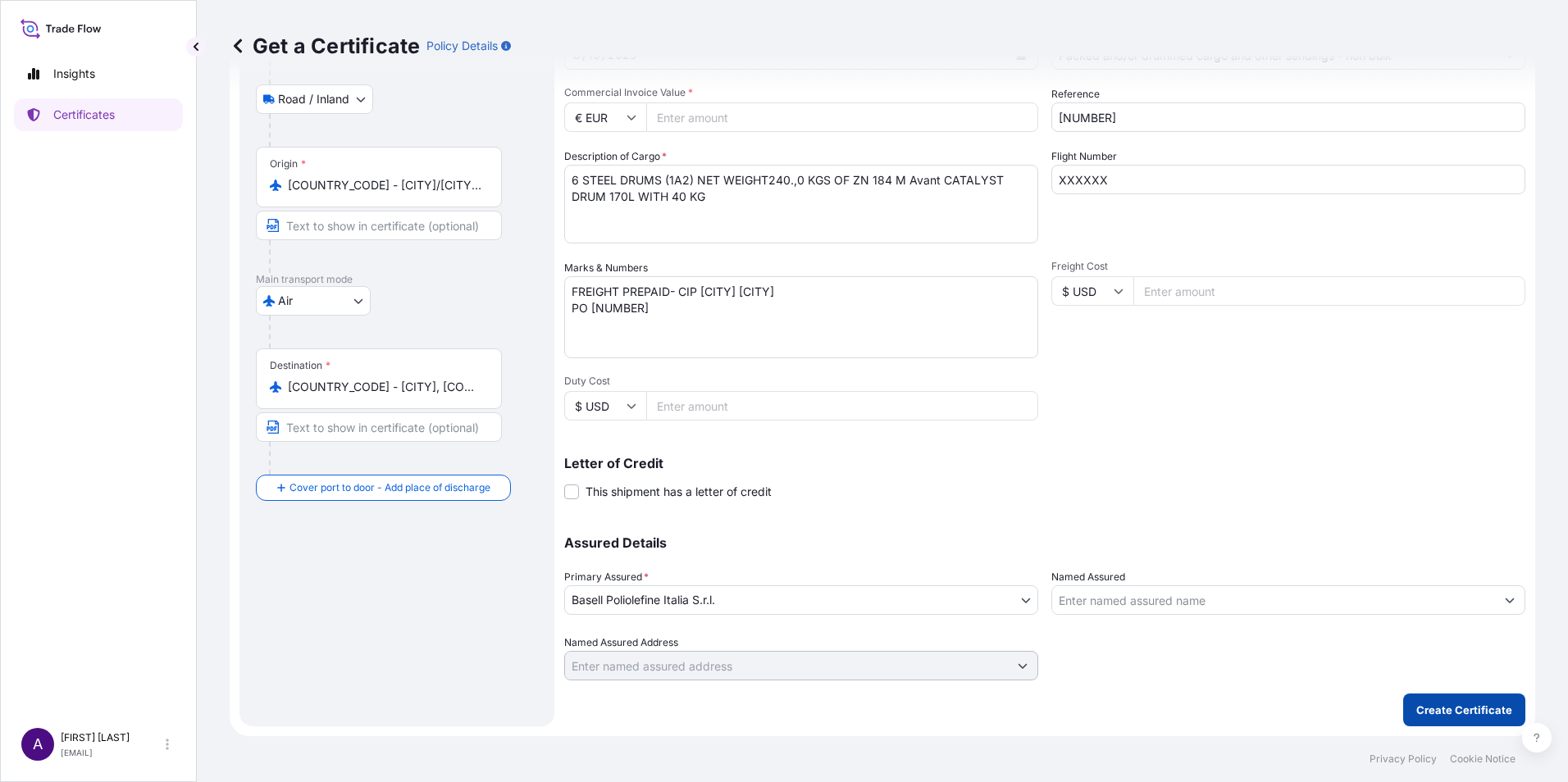 type on "Ferrara, Italy" 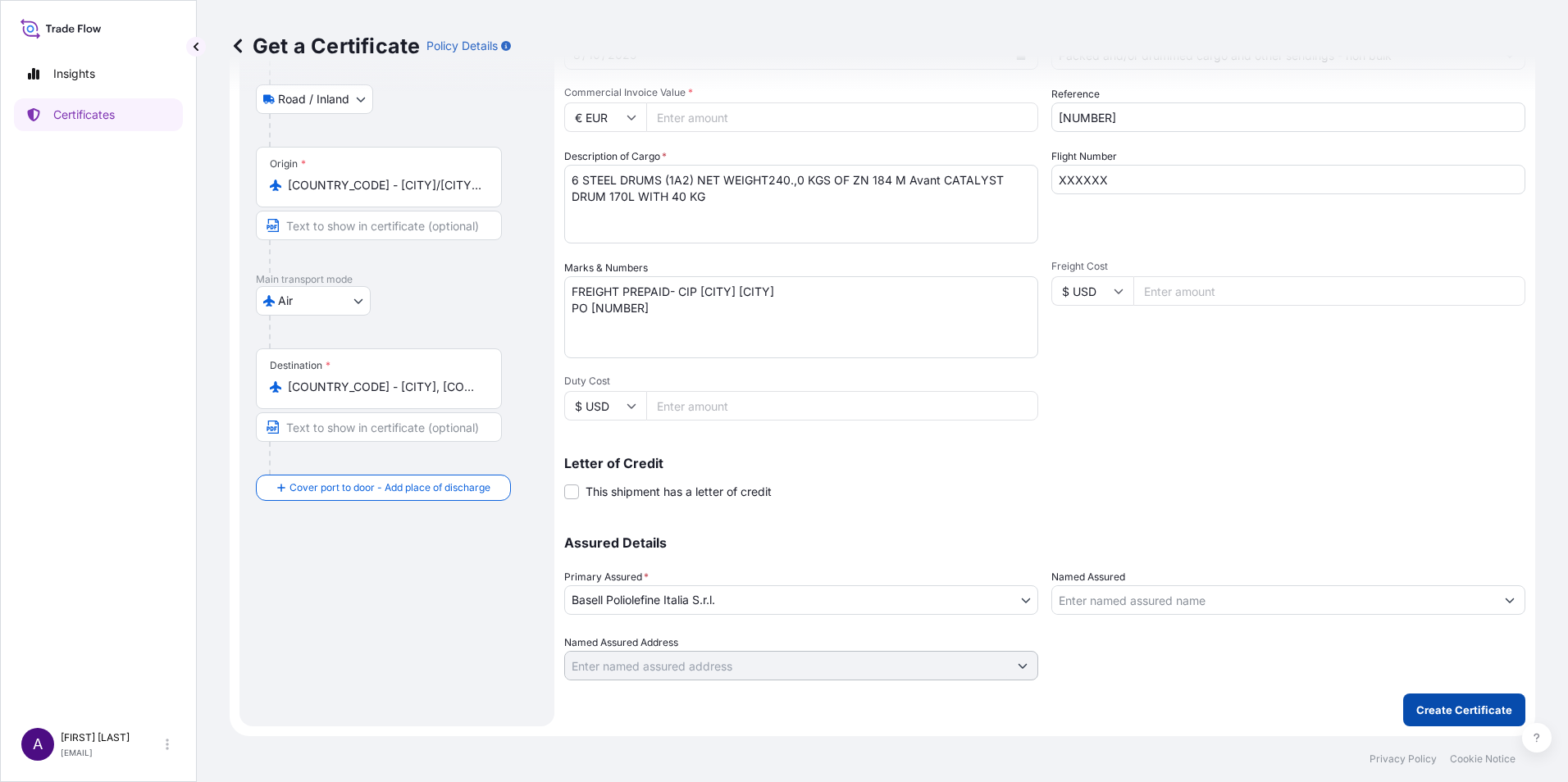 click on "Create Certificate" at bounding box center (1464, 710) 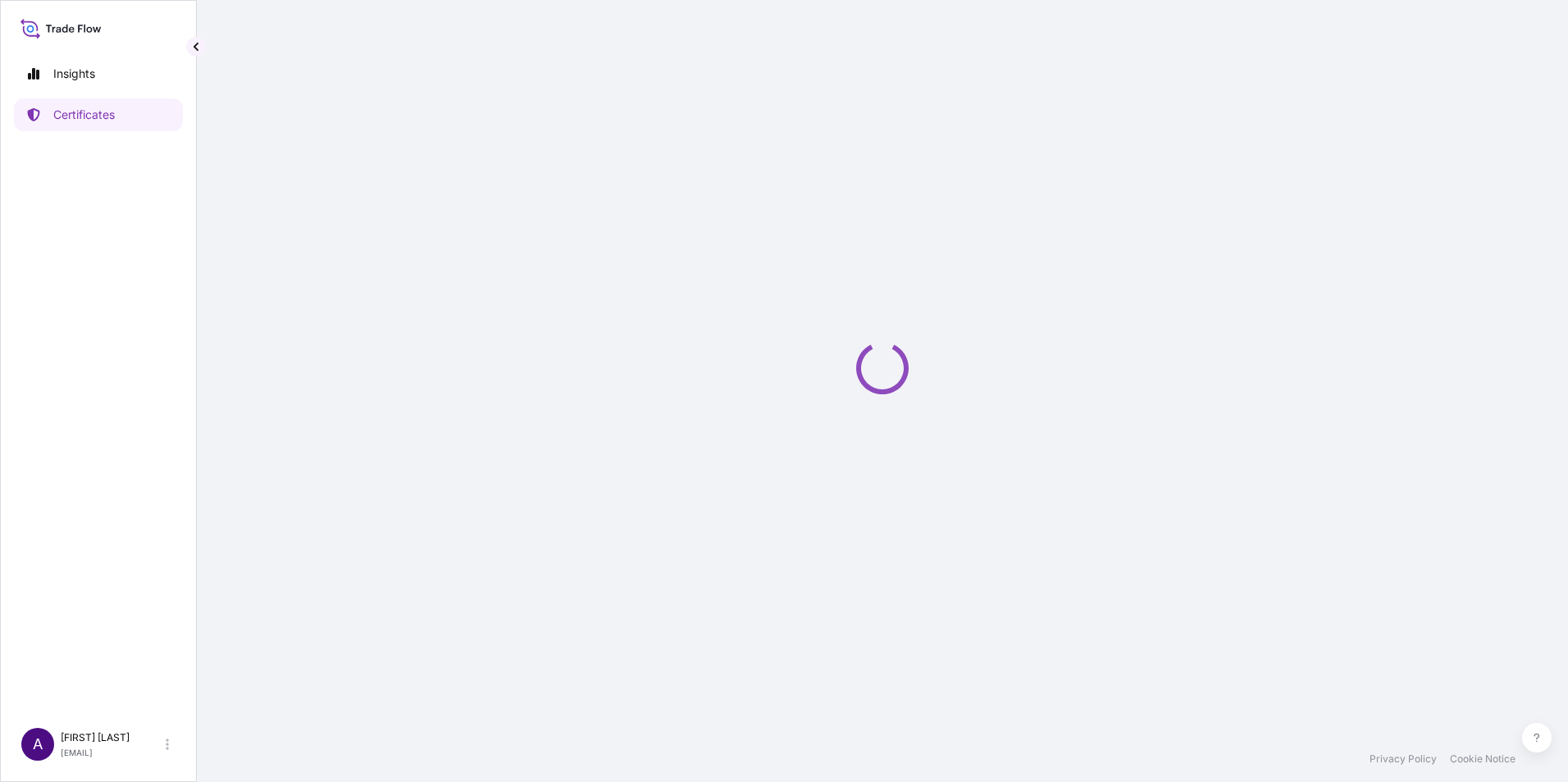 scroll, scrollTop: 0, scrollLeft: 0, axis: both 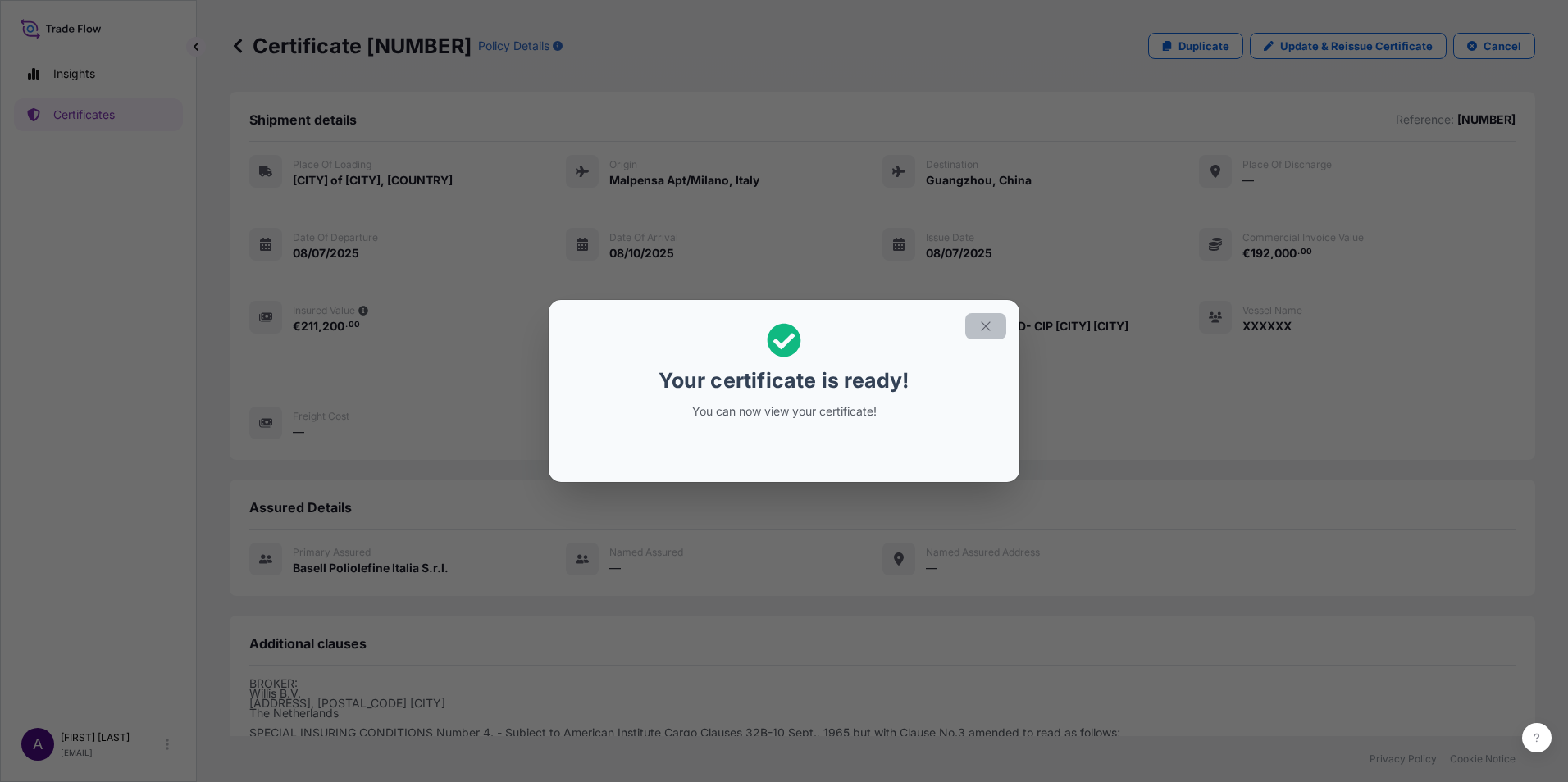 click at bounding box center (986, 326) 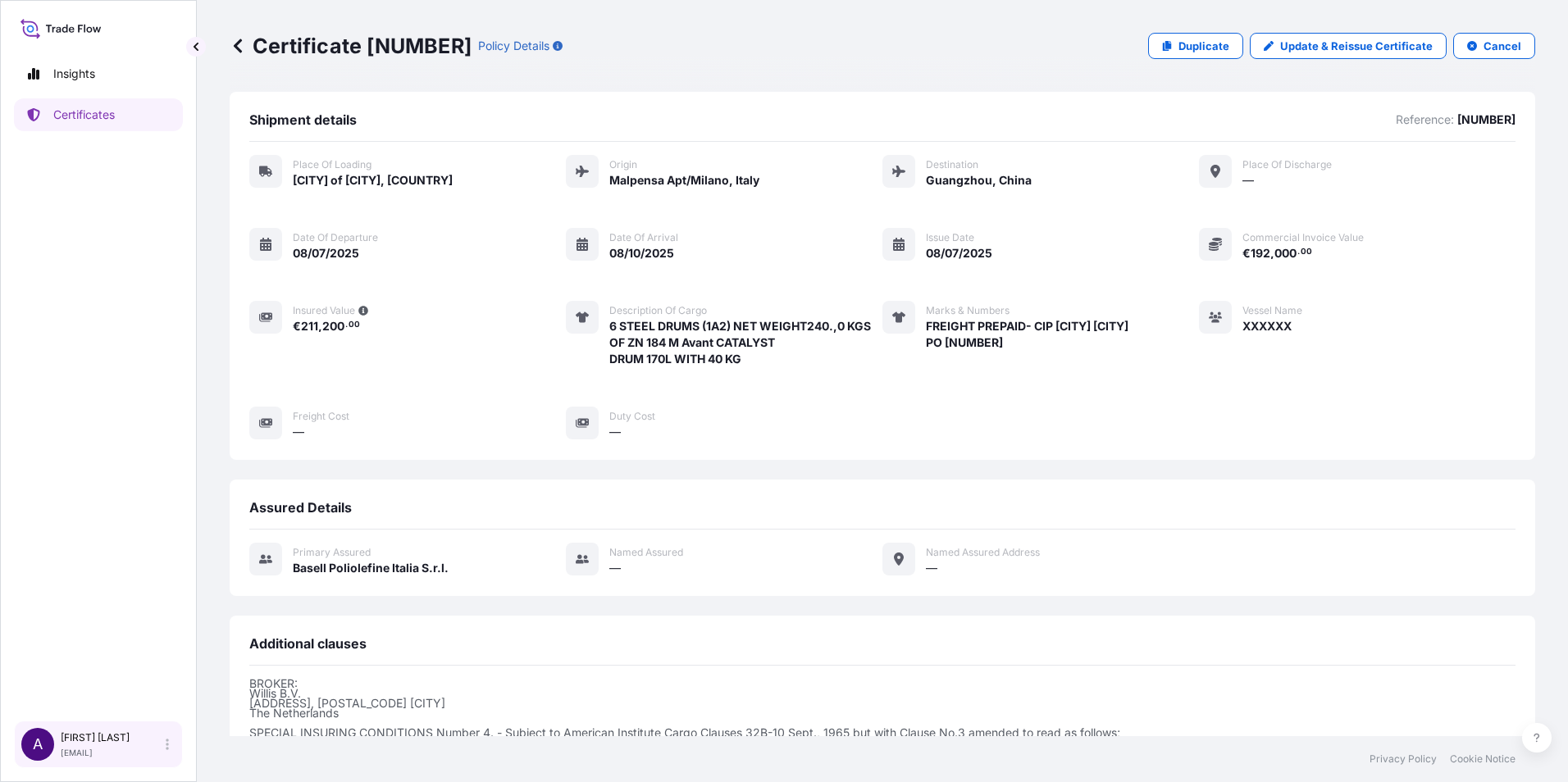click on "annamaria.piergentili@lyondellbasell.com" at bounding box center [95, 752] 